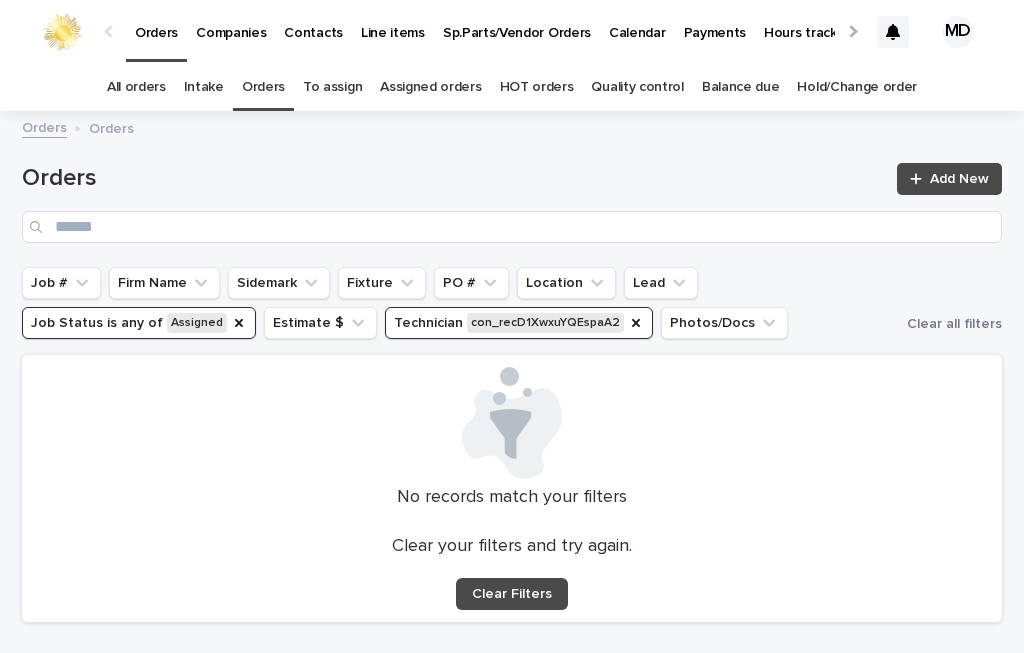 scroll, scrollTop: 0, scrollLeft: 0, axis: both 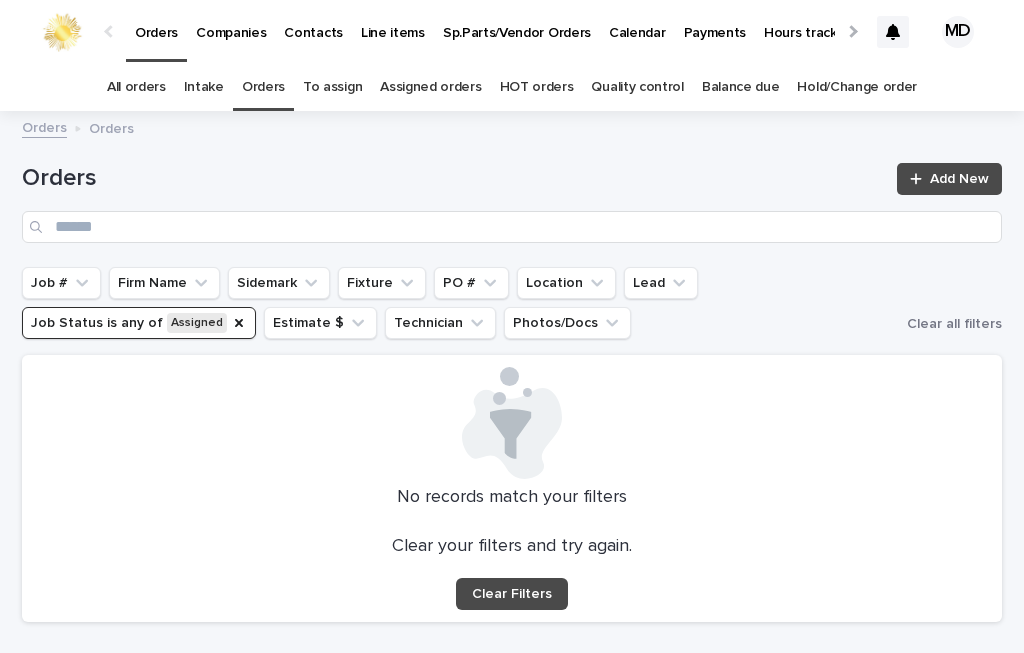 click 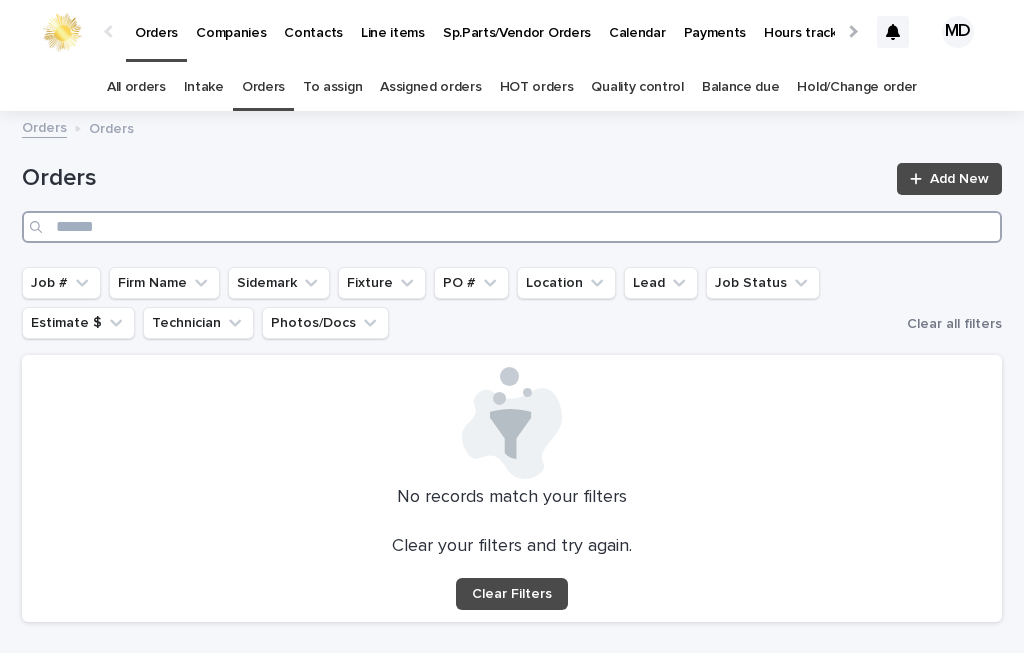 click at bounding box center (512, 227) 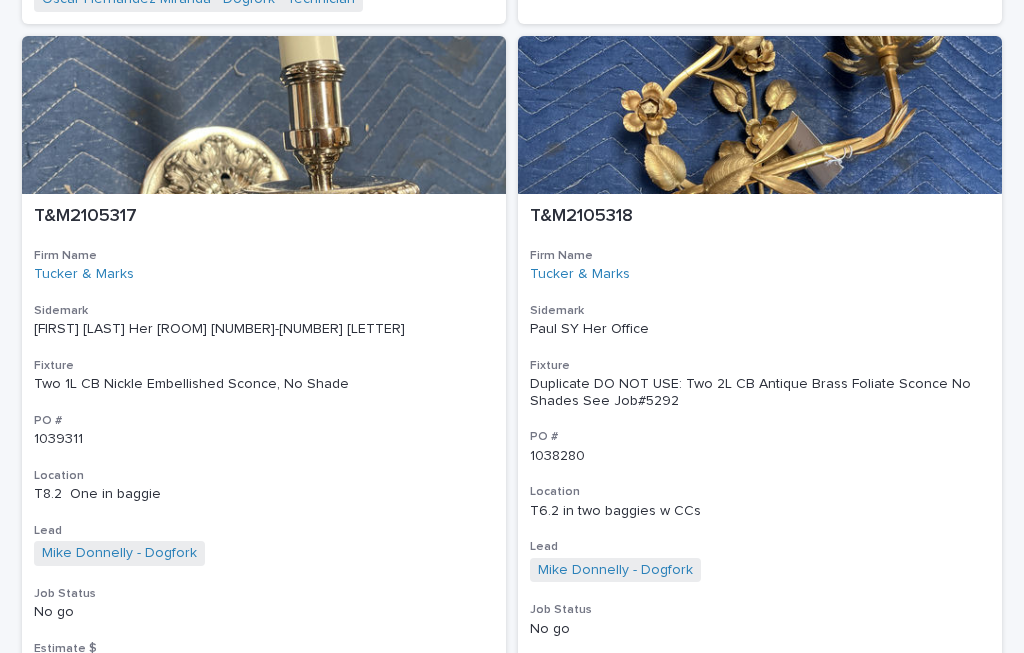 scroll, scrollTop: 12720, scrollLeft: 0, axis: vertical 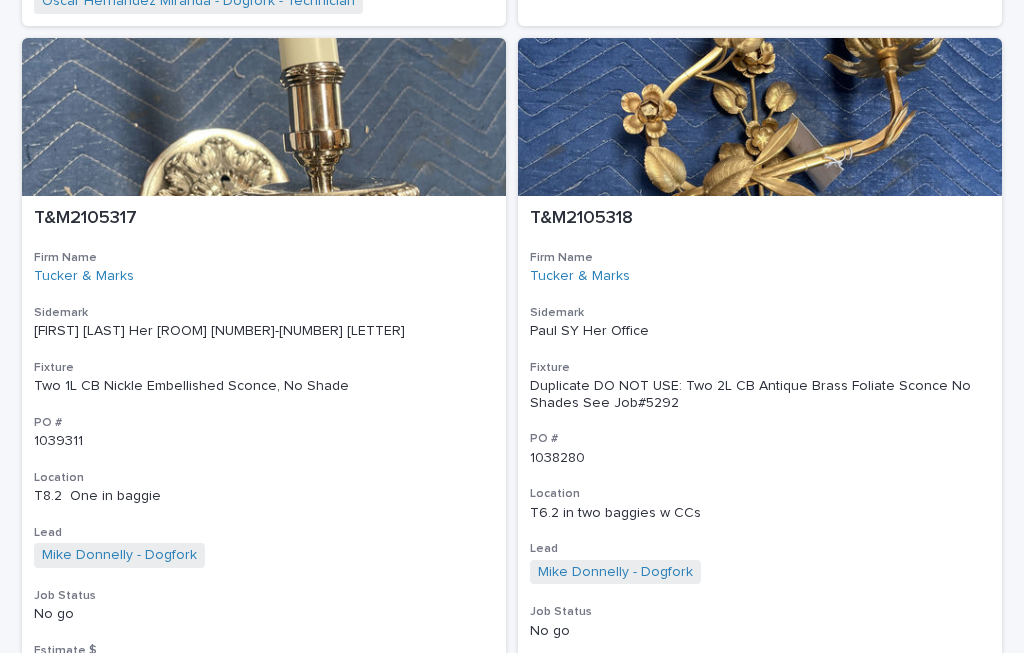 type on "*******" 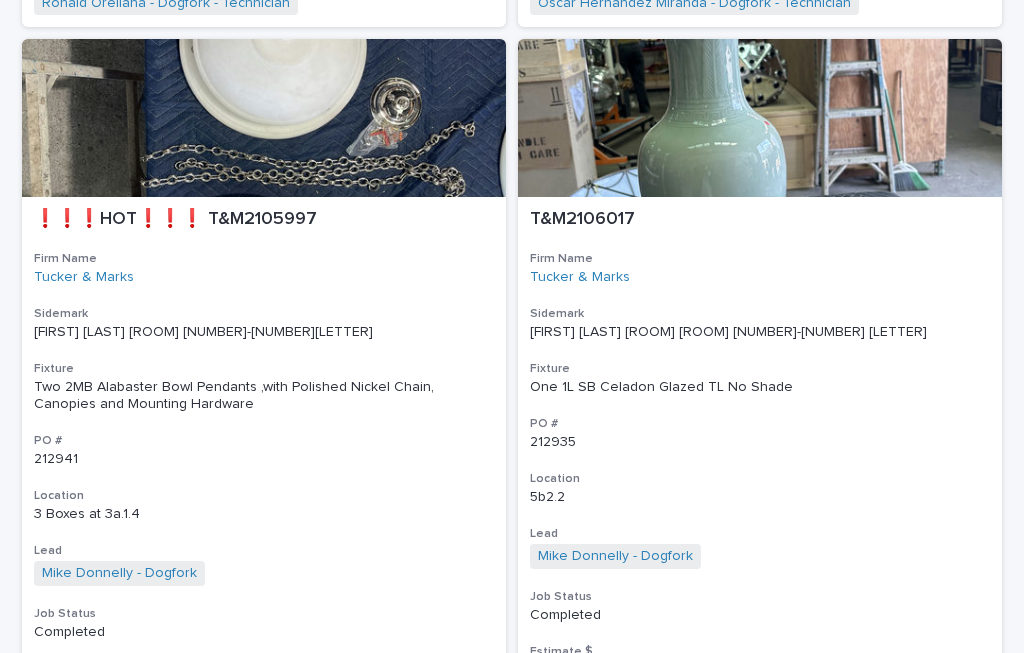 scroll, scrollTop: 12768, scrollLeft: 0, axis: vertical 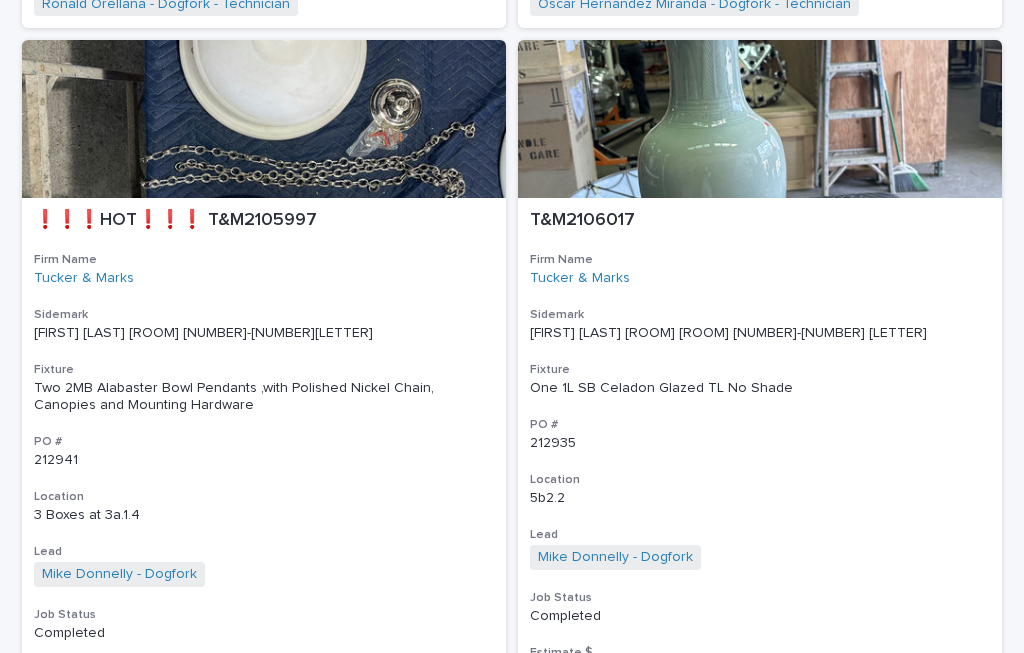 click on "Back Next" at bounding box center [917, 797] 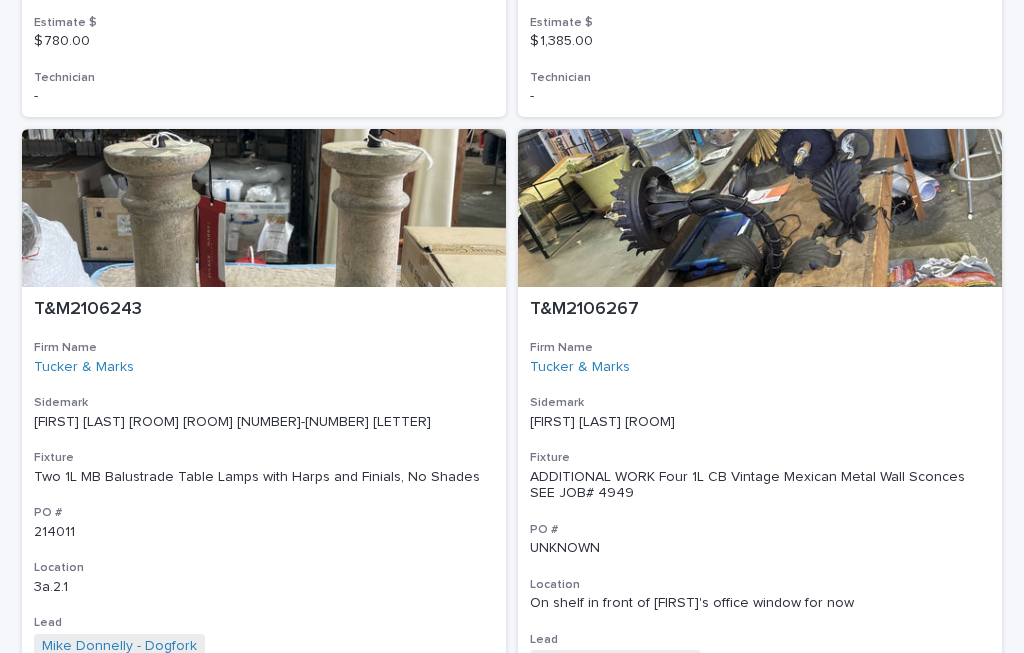 scroll, scrollTop: 5472, scrollLeft: 0, axis: vertical 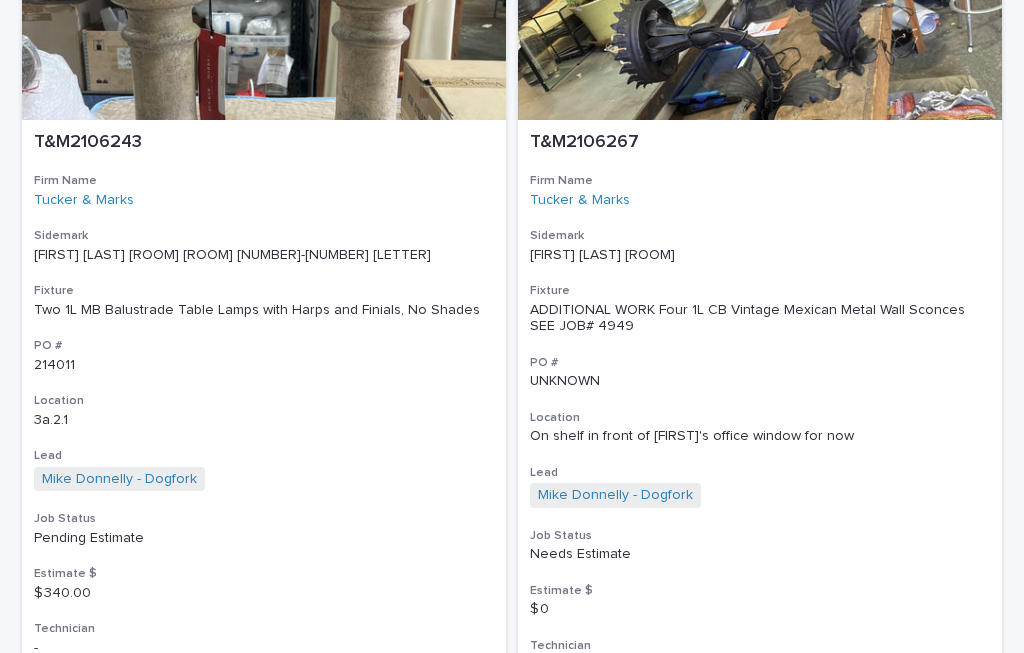 click on "On shelf in front of [FIRST]'s office window for now" at bounding box center (760, 436) 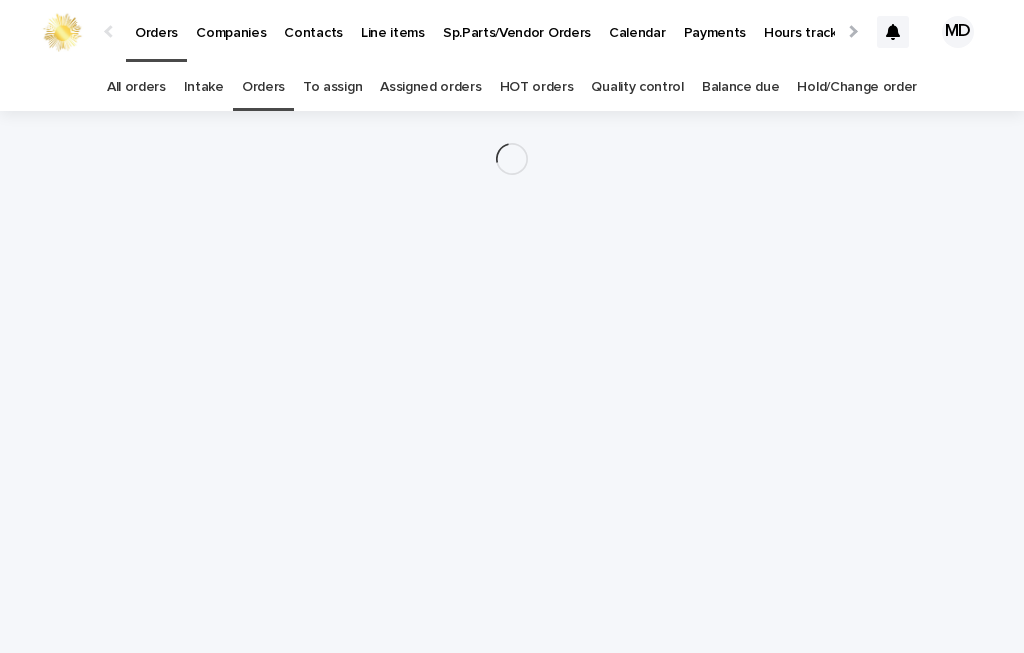 scroll, scrollTop: 0, scrollLeft: 0, axis: both 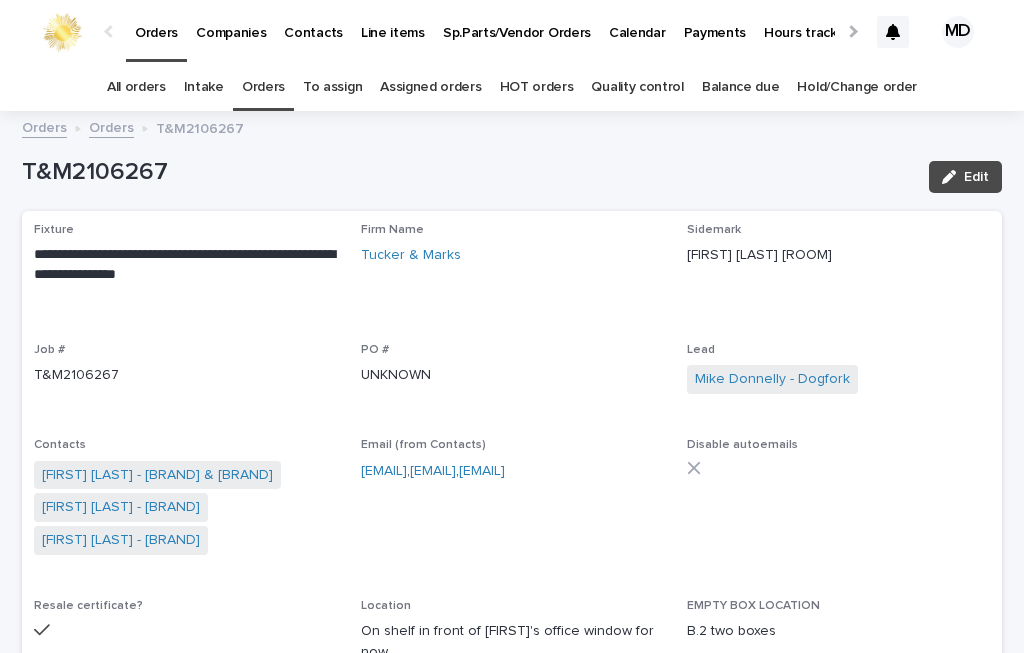 click on "Edit" at bounding box center [976, 177] 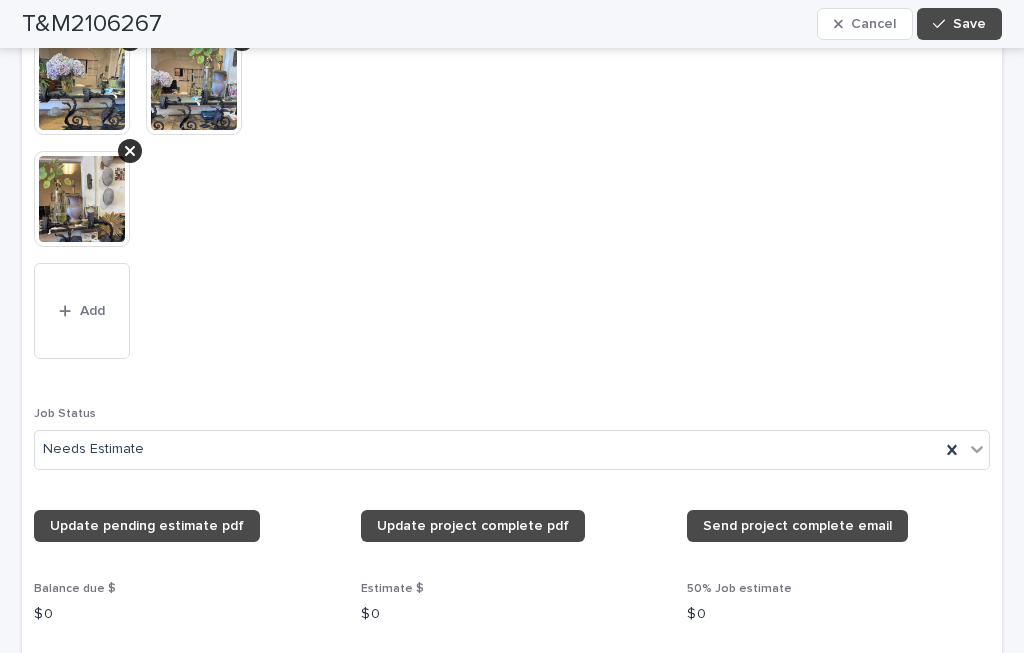 scroll, scrollTop: 1867, scrollLeft: 0, axis: vertical 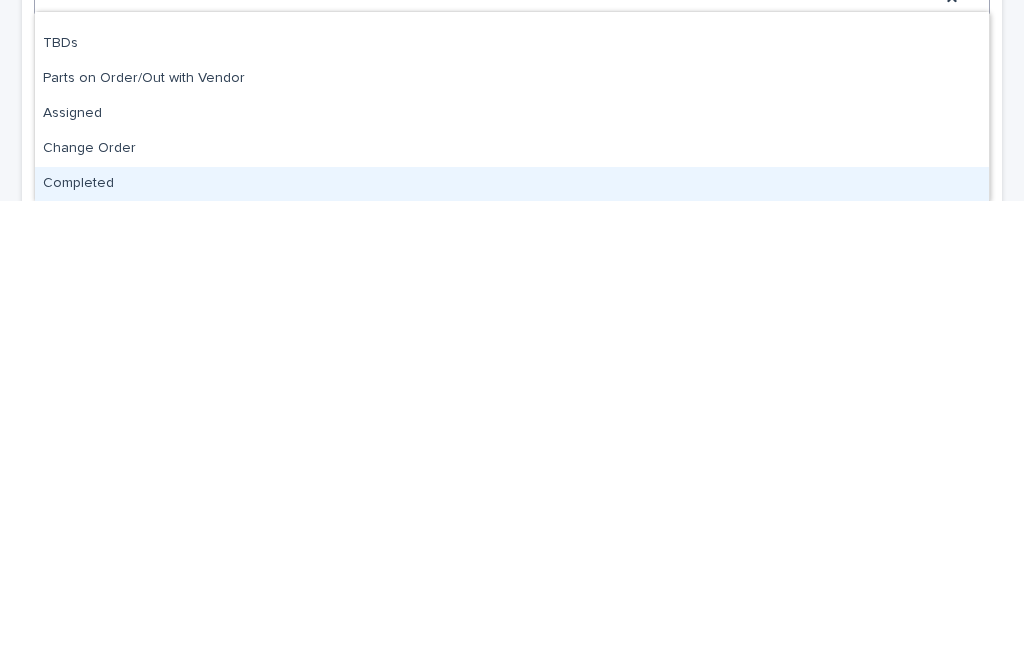 click on "Completed" at bounding box center [512, 636] 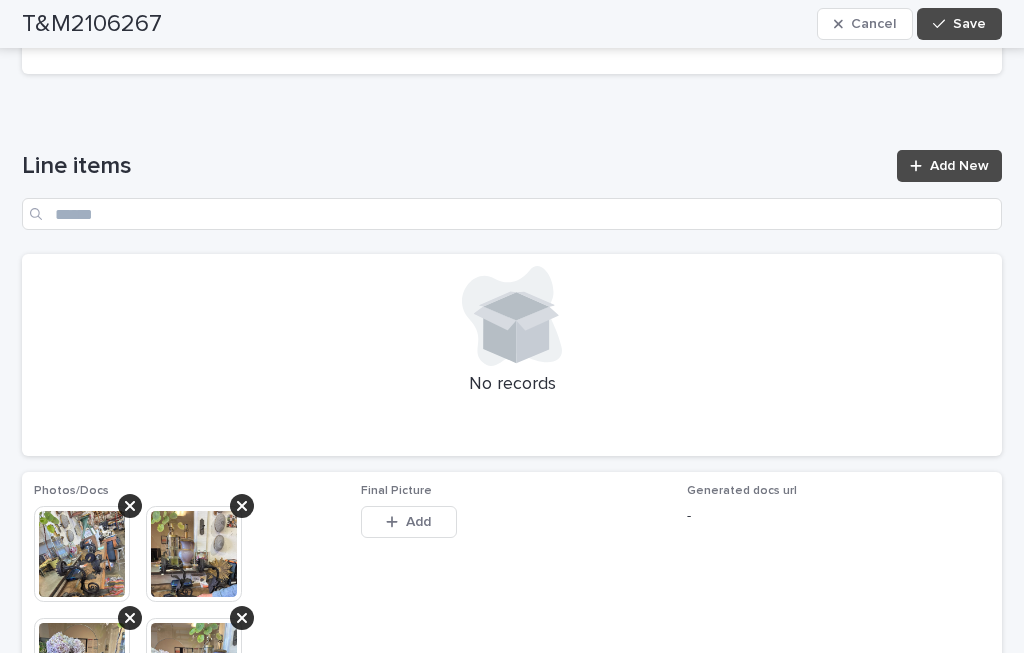 scroll, scrollTop: 1286, scrollLeft: 0, axis: vertical 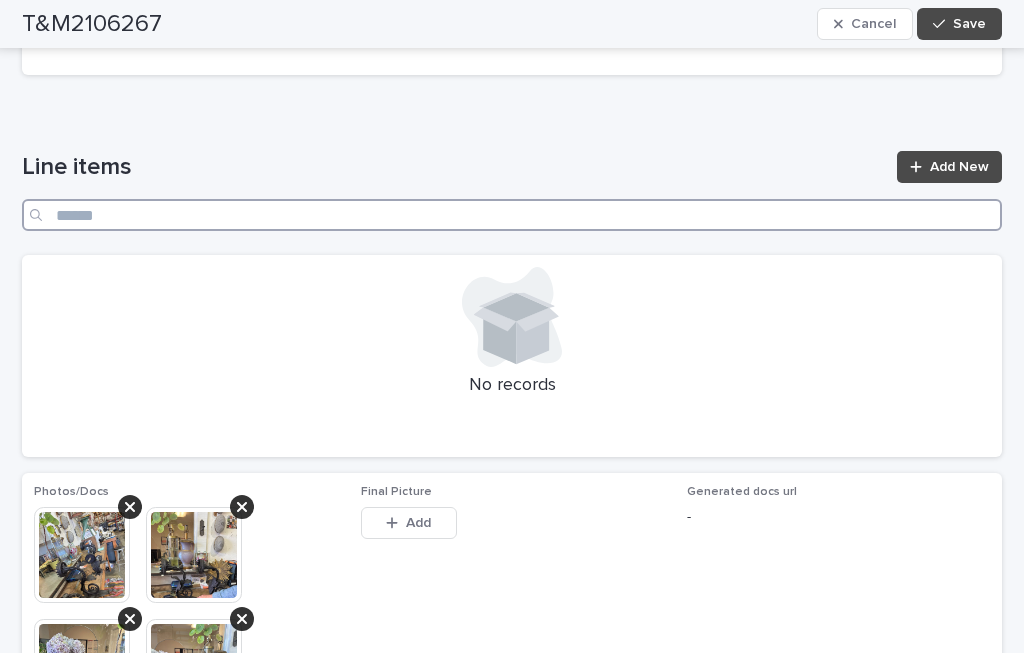 click at bounding box center (512, 215) 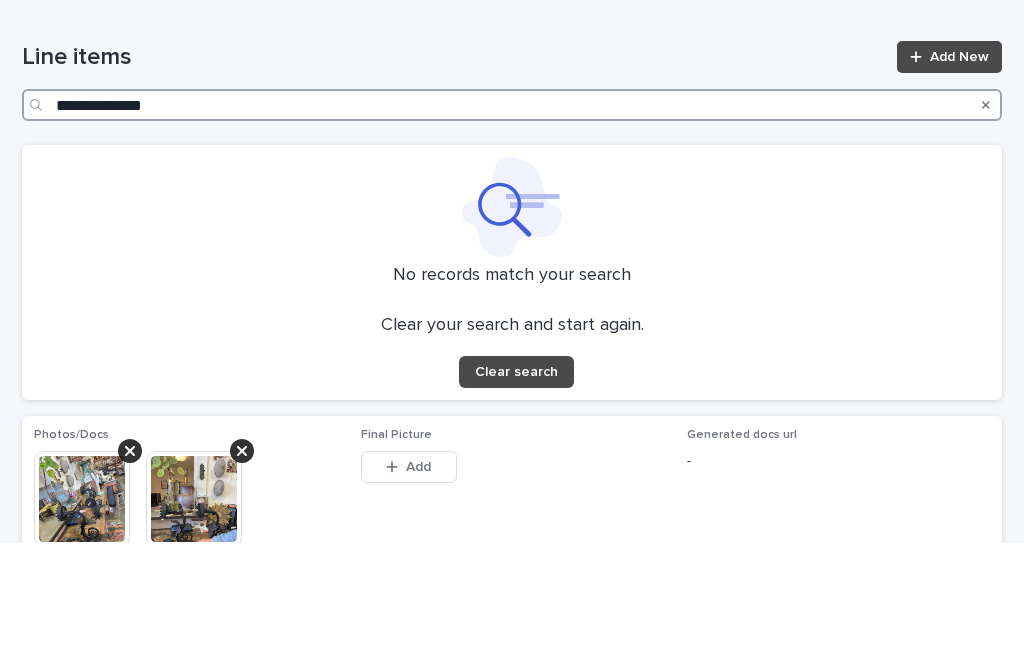click on "**********" at bounding box center [512, 215] 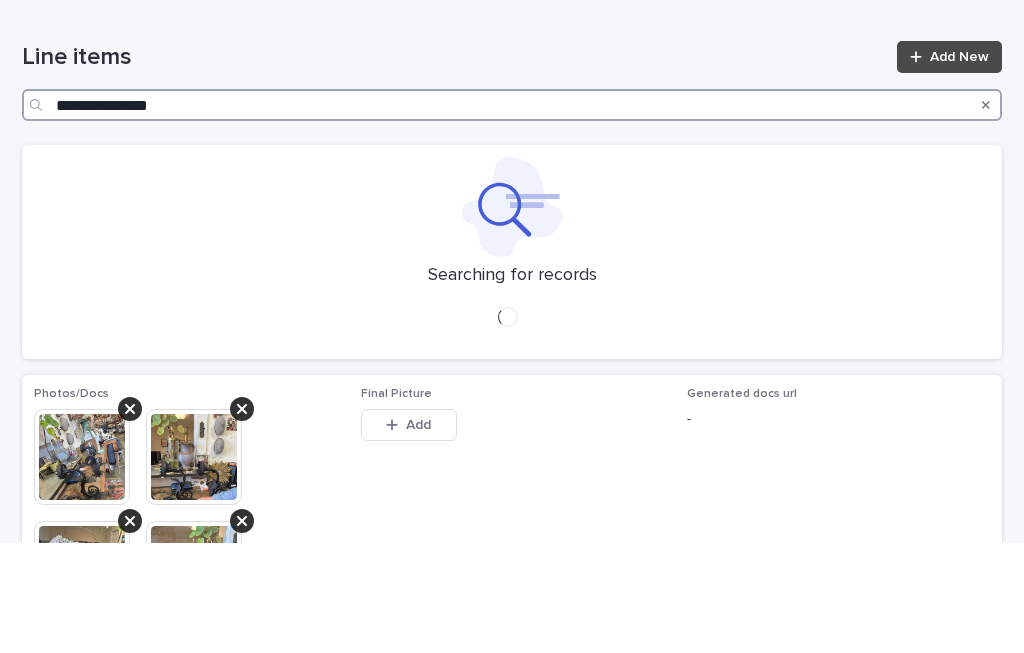 click on "**********" at bounding box center [512, 215] 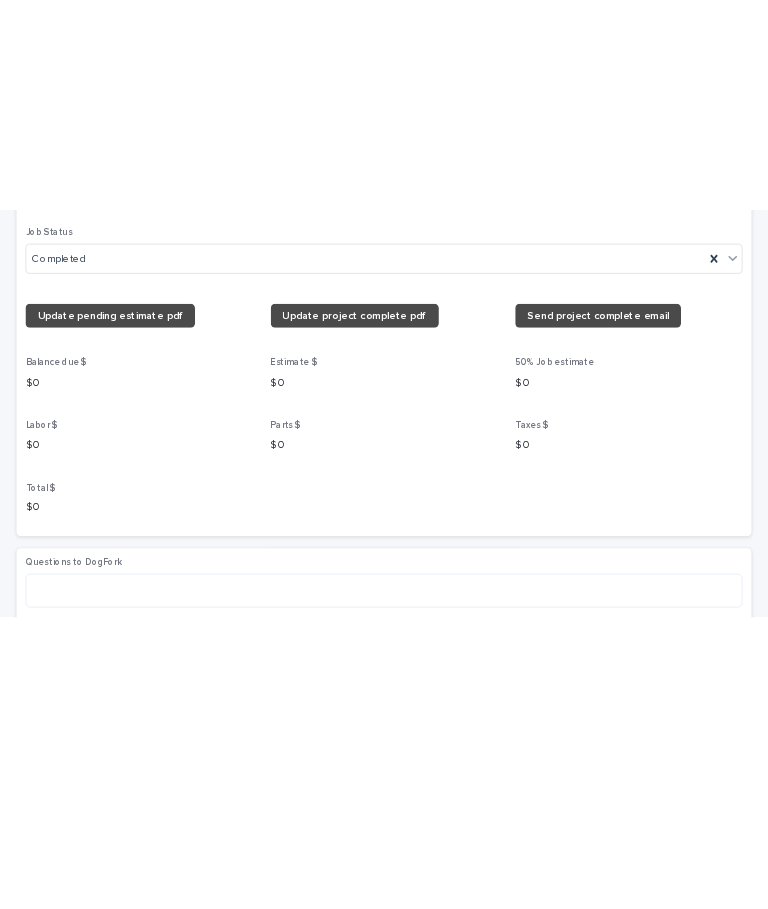 scroll, scrollTop: 2235, scrollLeft: 0, axis: vertical 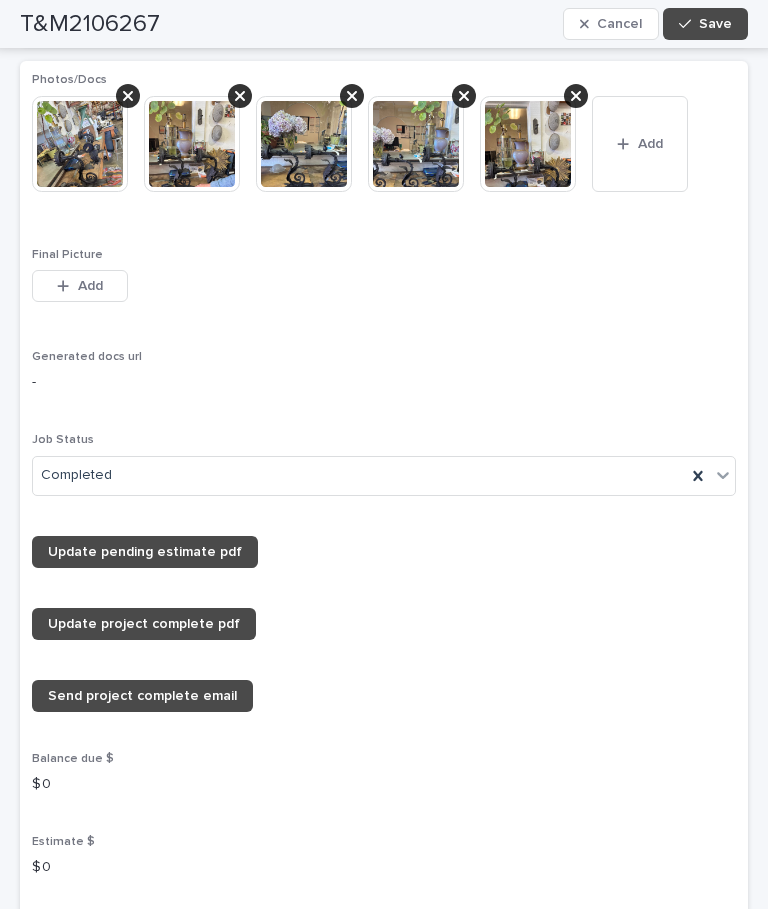 type on "**********" 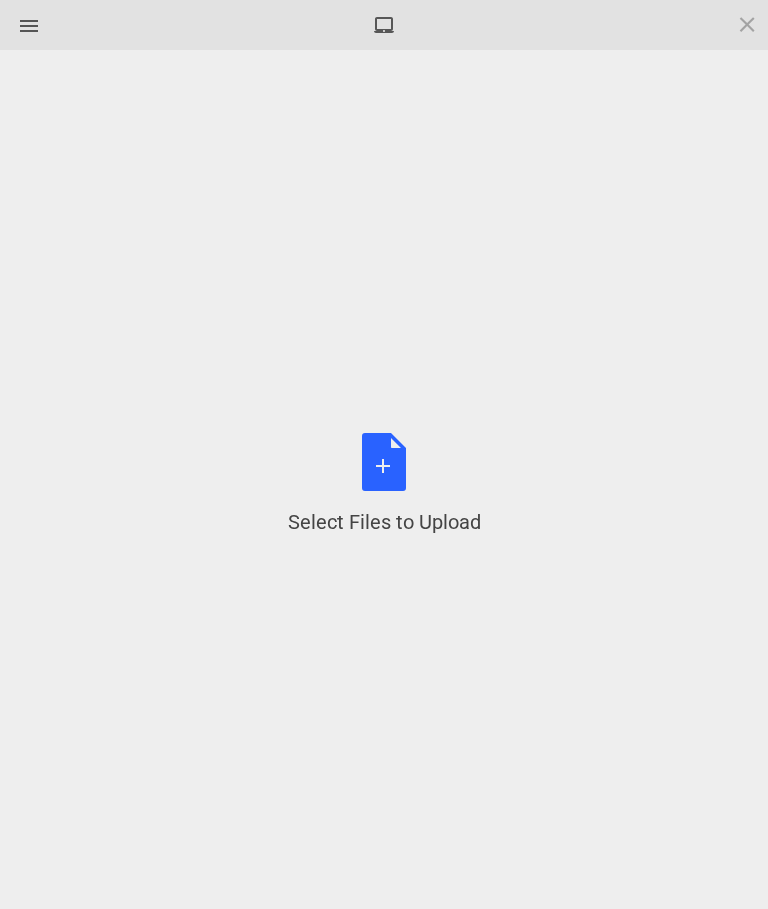 click on "Select Files to Upload
or Drag and Drop, Copy and Paste Files" at bounding box center [384, 484] 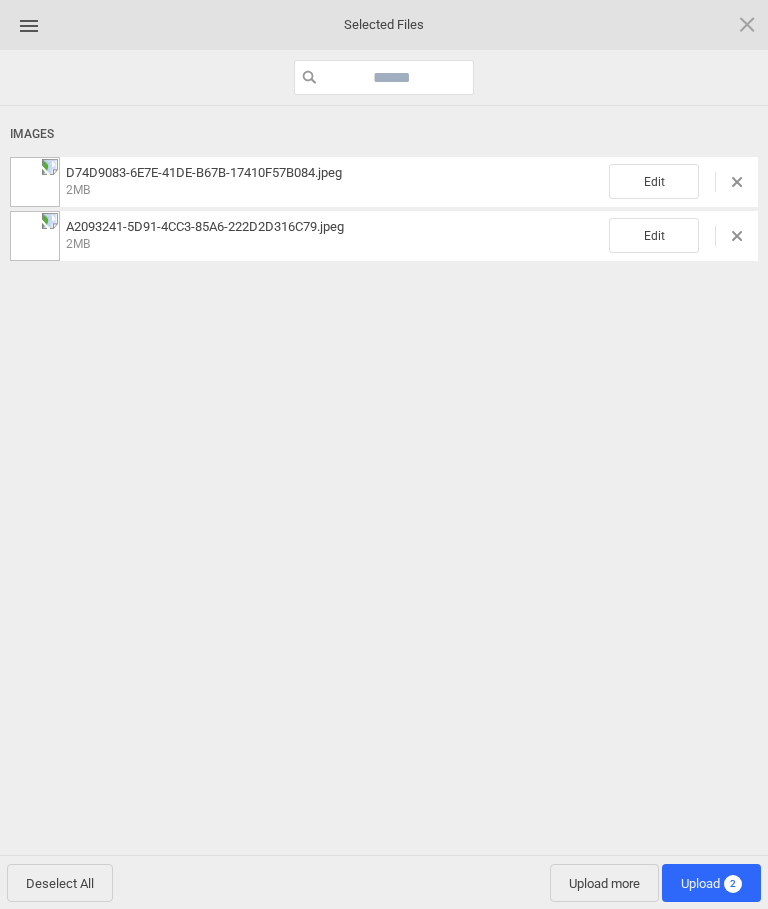 click on "Images
D74D9083-6E7E-41DE-B67B-17410F57B084.jpeg 2MB
Edit
A2093241-5D91-4CC3-85A6-222D2D316C79.jpeg 2MB
Edit" at bounding box center (384, 483) 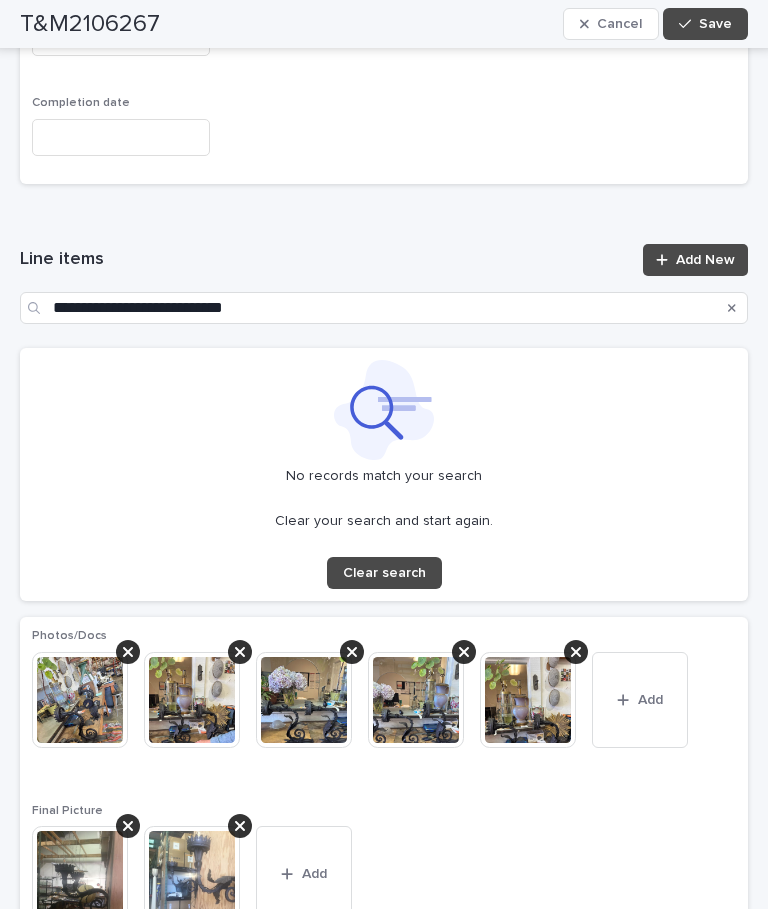 scroll, scrollTop: 2353, scrollLeft: 0, axis: vertical 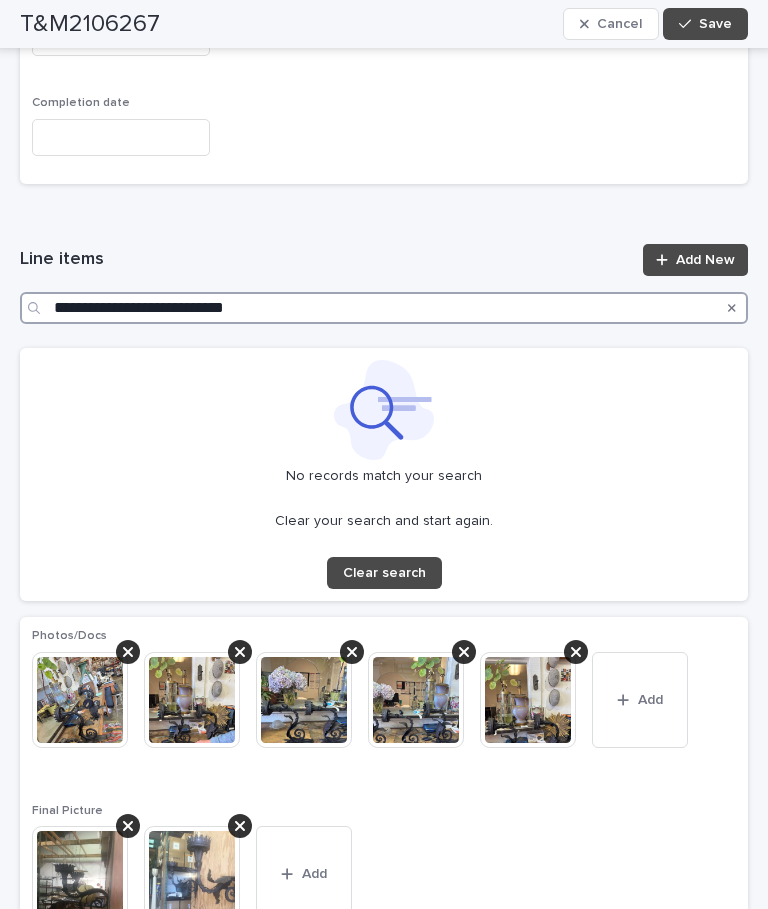 click on "**********" at bounding box center [384, 308] 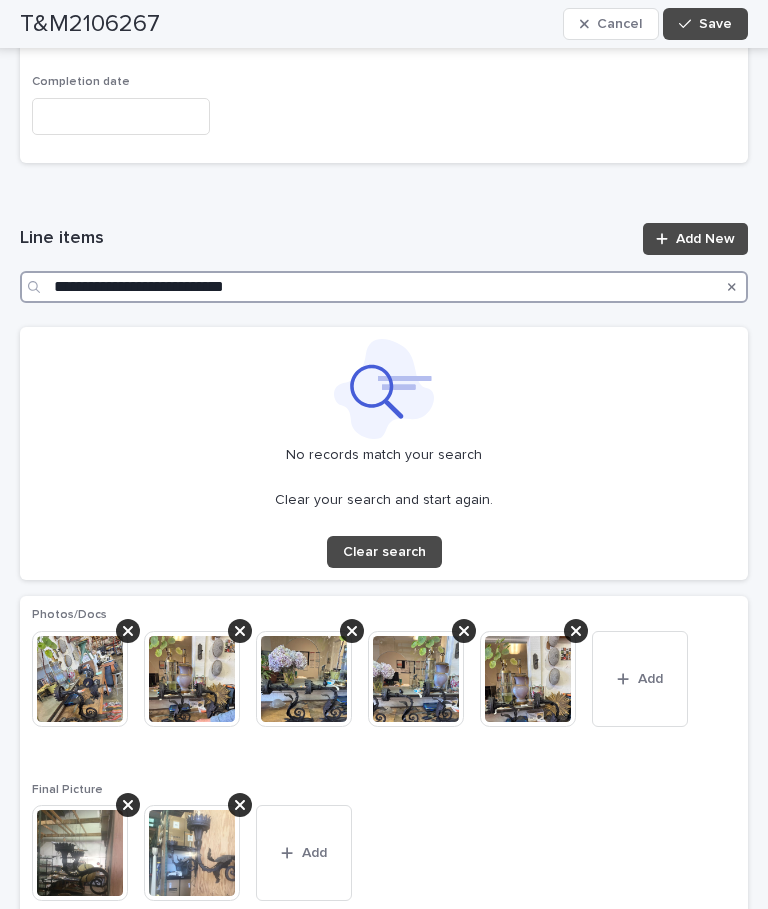 scroll, scrollTop: 2374, scrollLeft: 0, axis: vertical 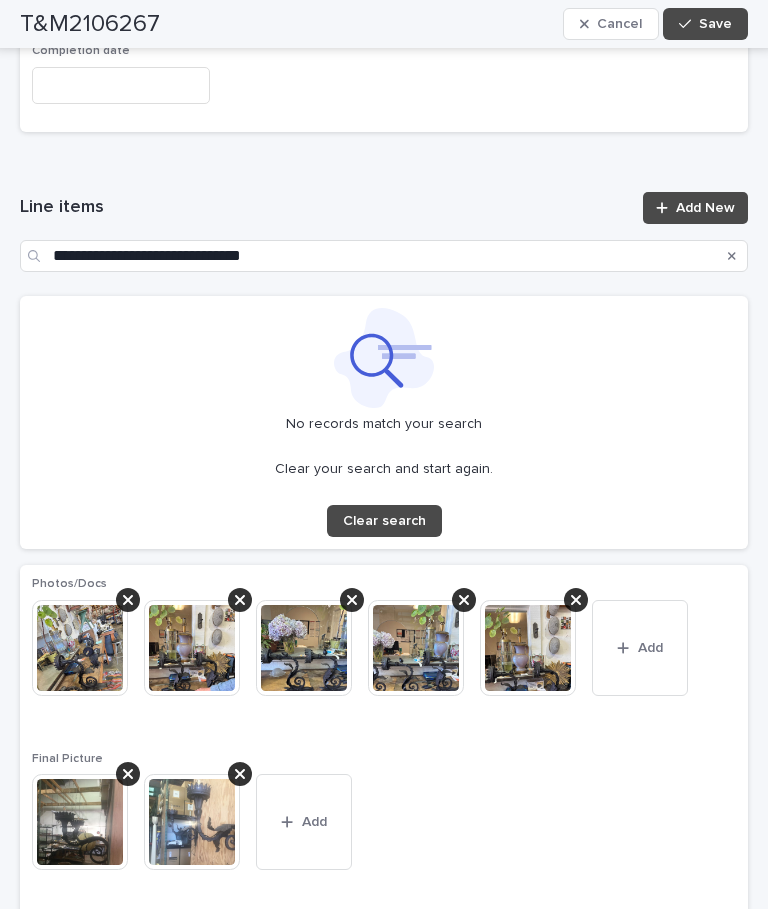 click on "Save" at bounding box center [715, 24] 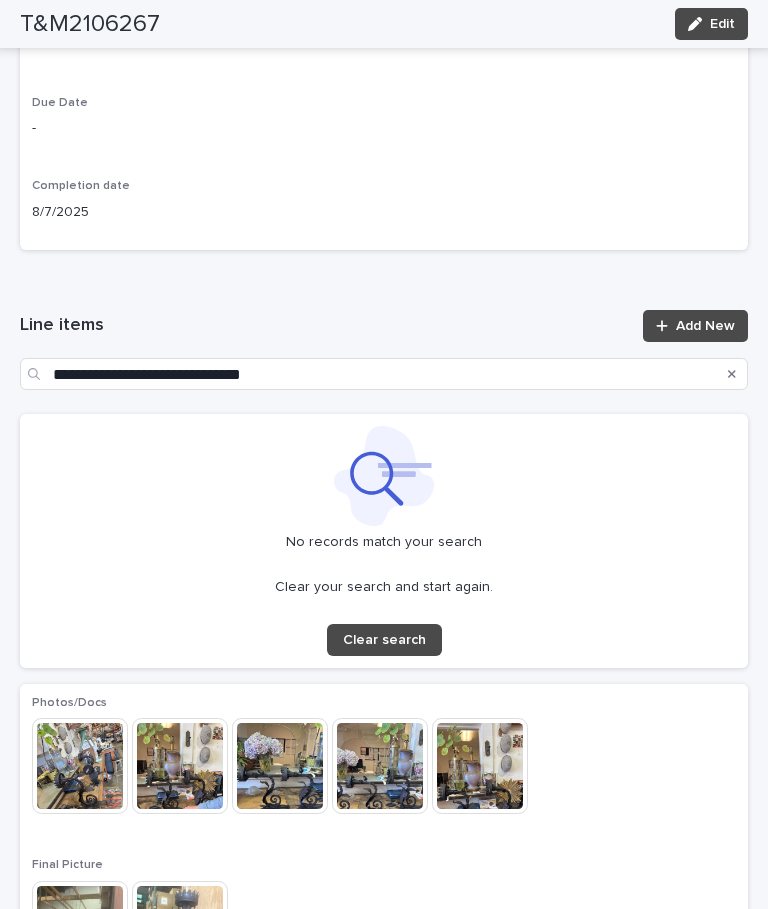 scroll, scrollTop: 1877, scrollLeft: 0, axis: vertical 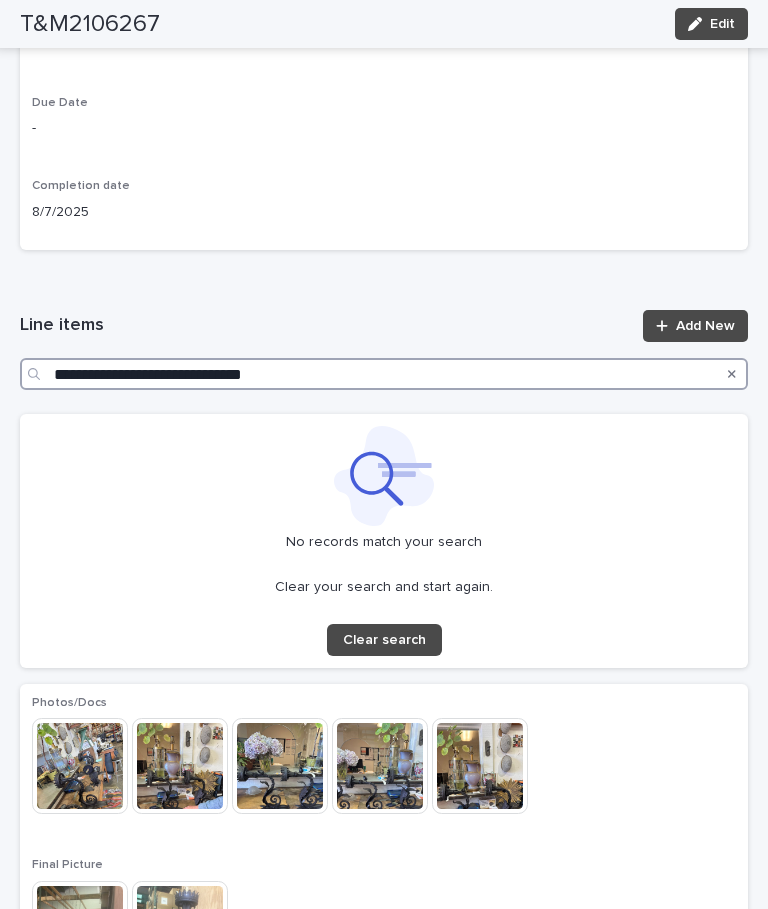 click on "**********" at bounding box center (384, 374) 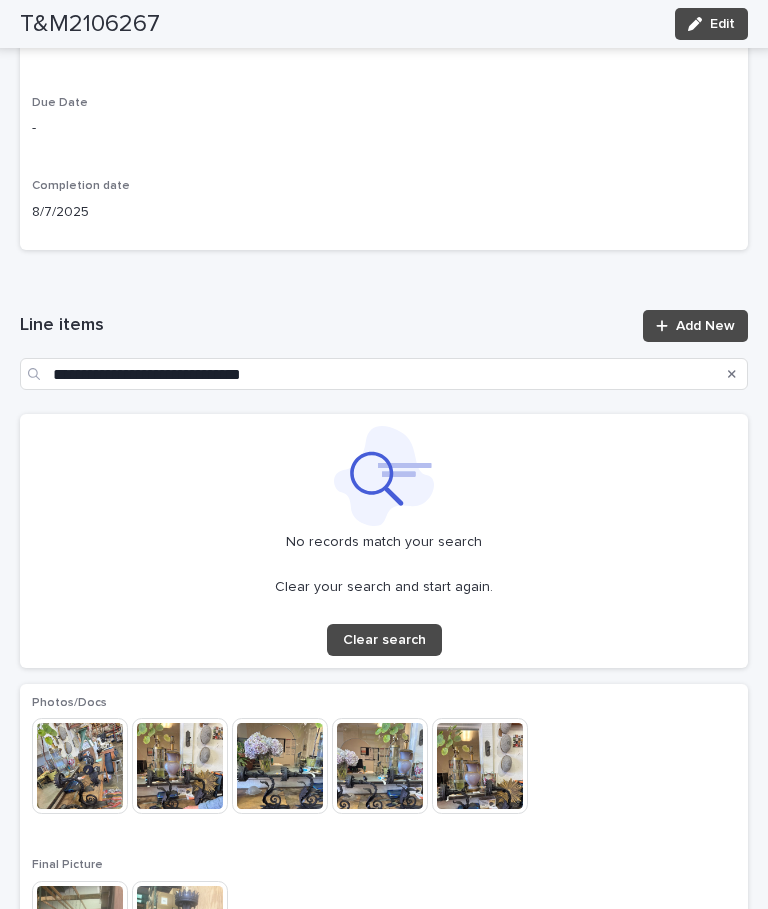 click on "Edit" at bounding box center [722, 24] 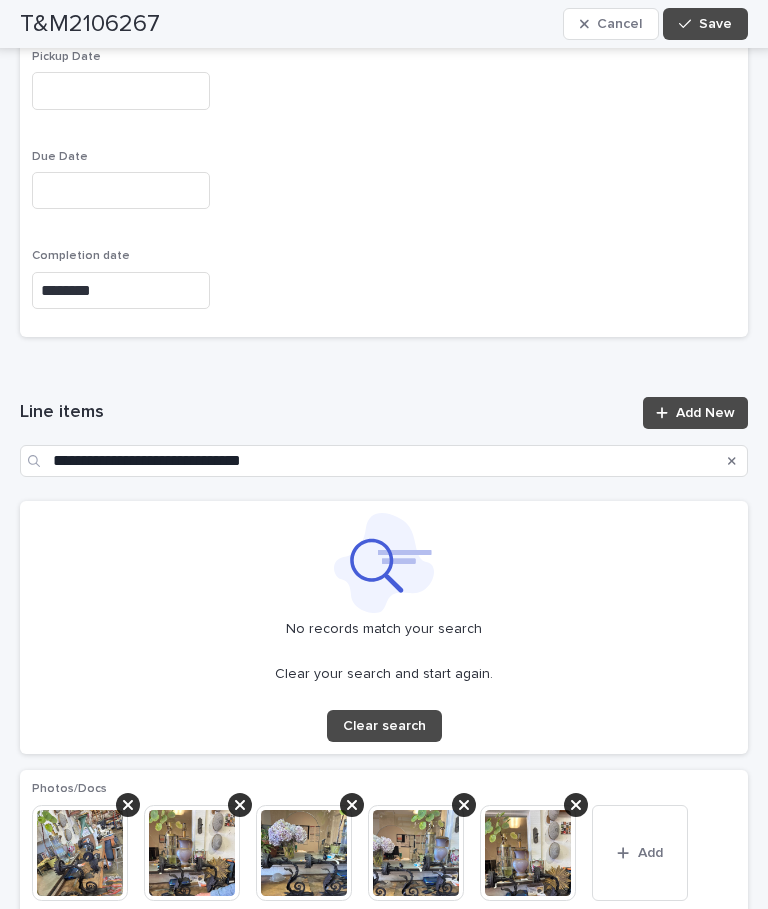 scroll, scrollTop: 2202, scrollLeft: 0, axis: vertical 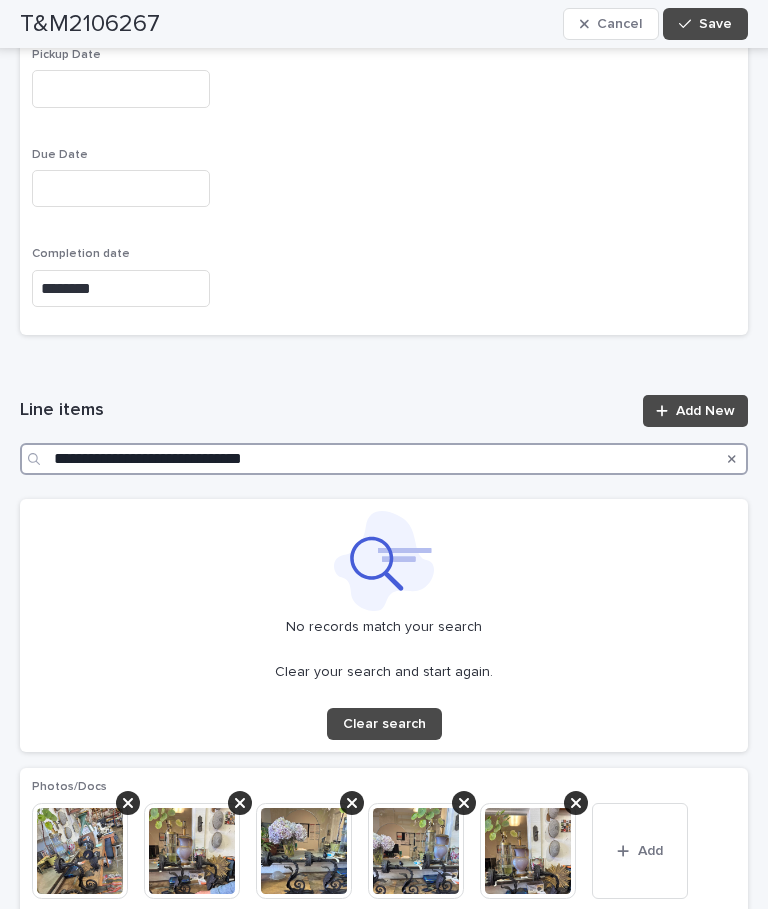 click on "**********" at bounding box center (384, 459) 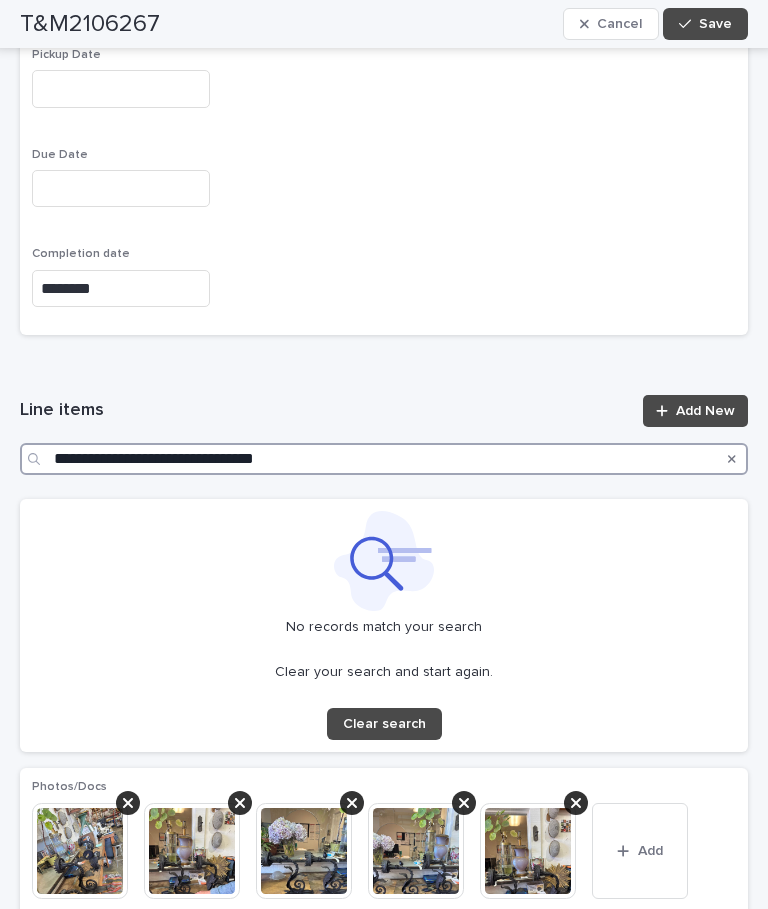 click on "**********" at bounding box center [384, 459] 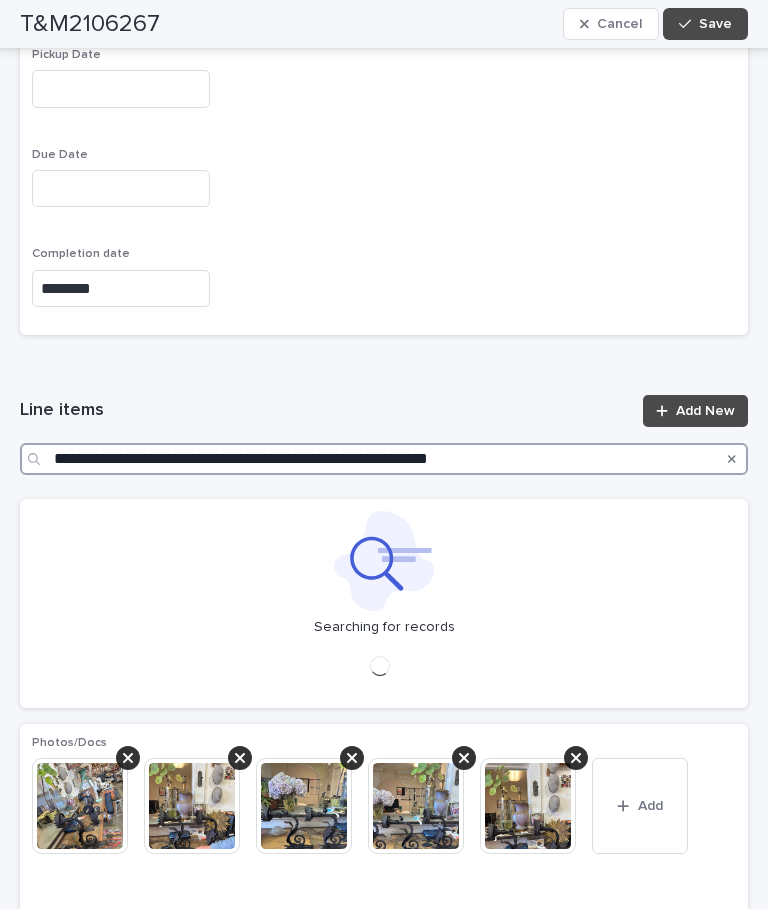 click on "**********" at bounding box center (384, 459) 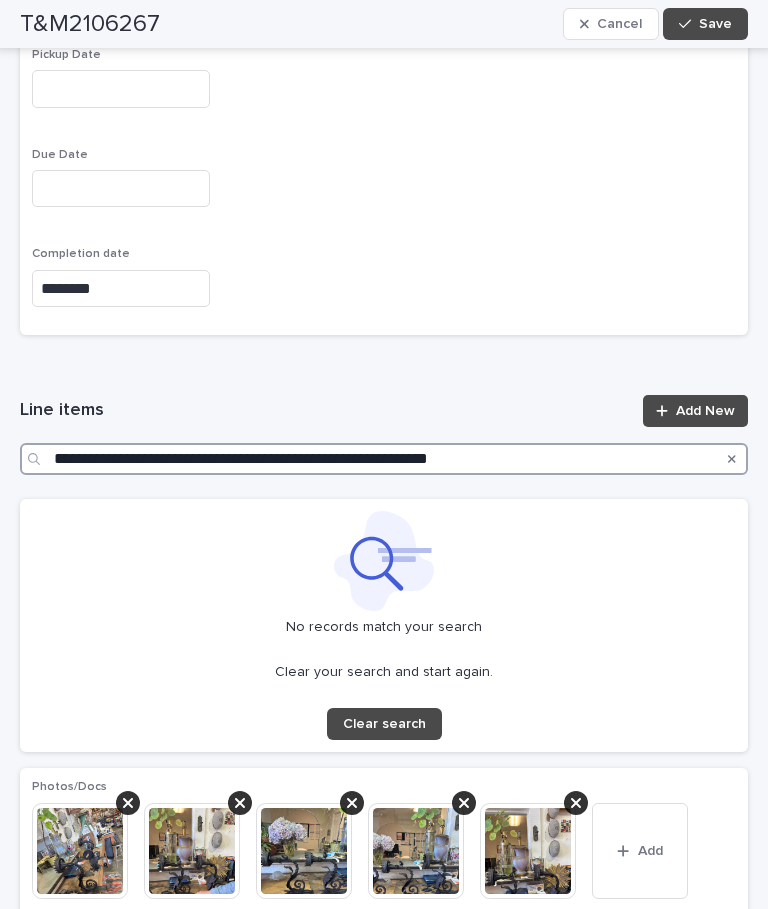 click on "**********" at bounding box center (384, 459) 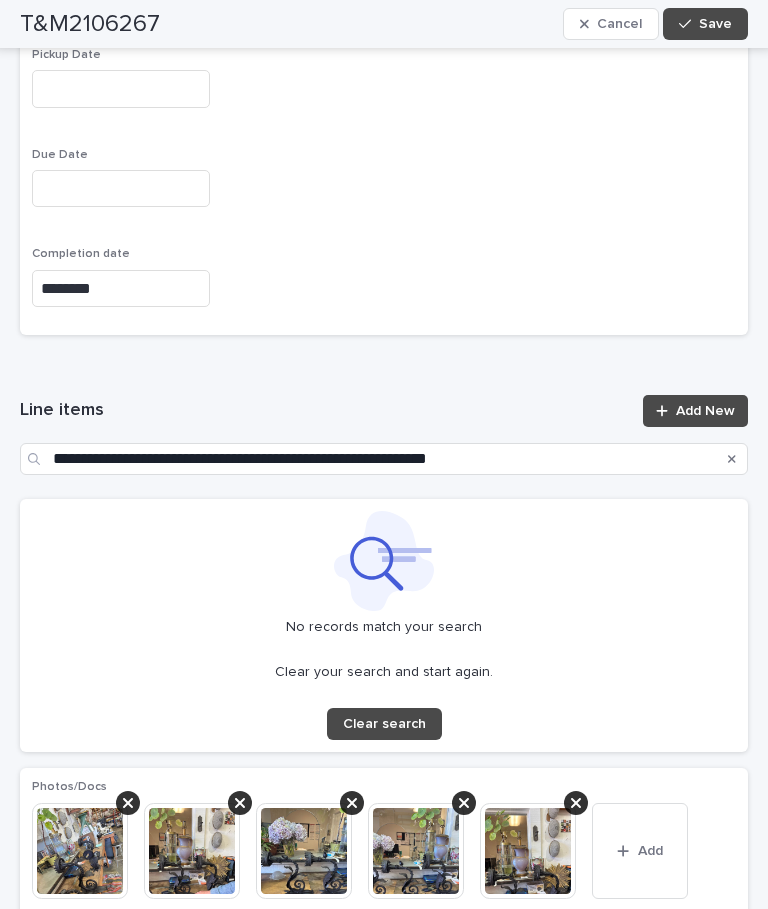 click at bounding box center [36, 459] 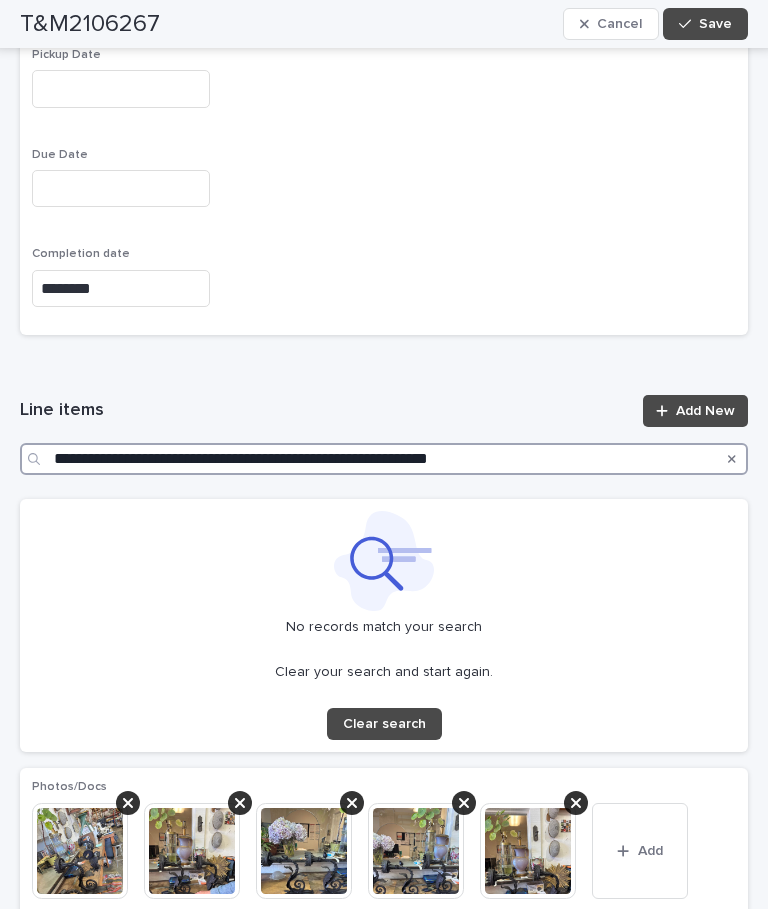 click on "**********" at bounding box center [384, 459] 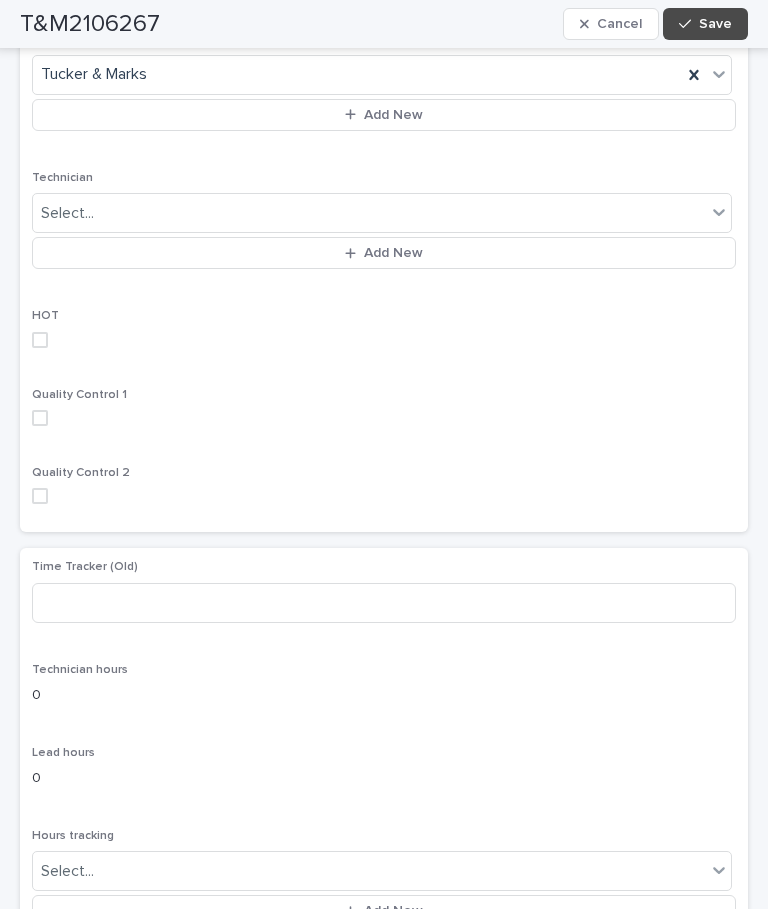 scroll, scrollTop: 4418, scrollLeft: 0, axis: vertical 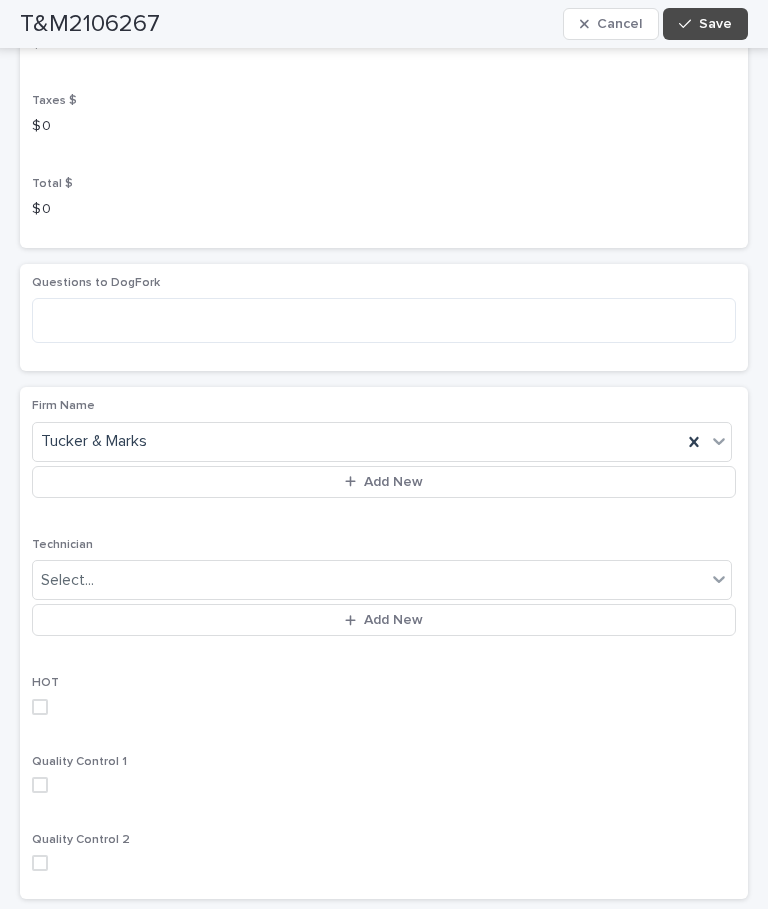 type on "**********" 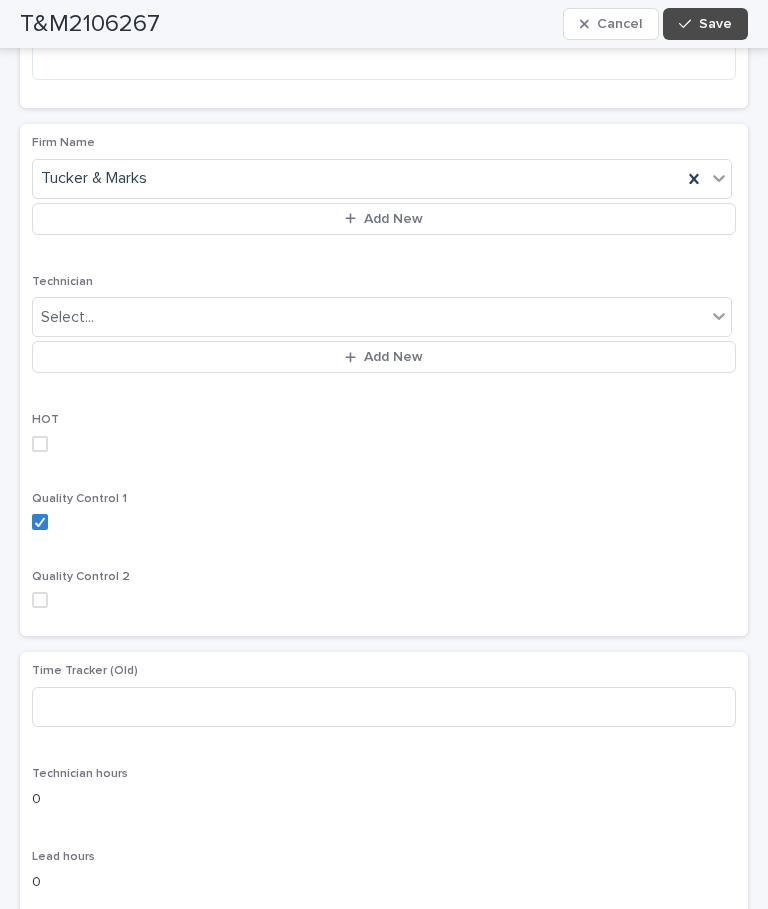 scroll, scrollTop: 4318, scrollLeft: 0, axis: vertical 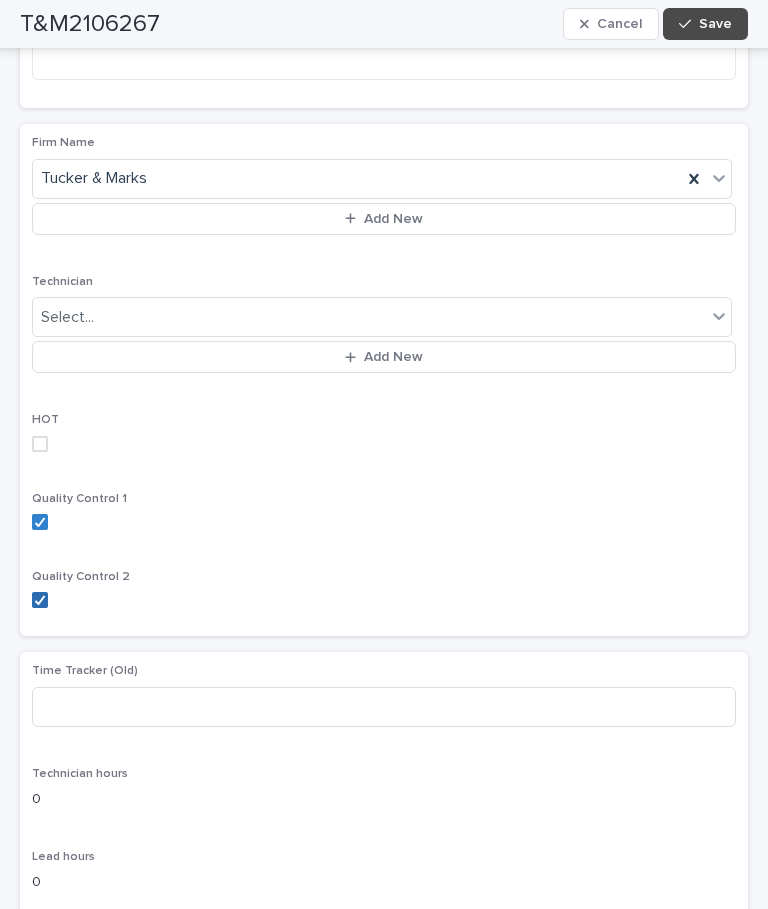 click on "Save" at bounding box center (705, 24) 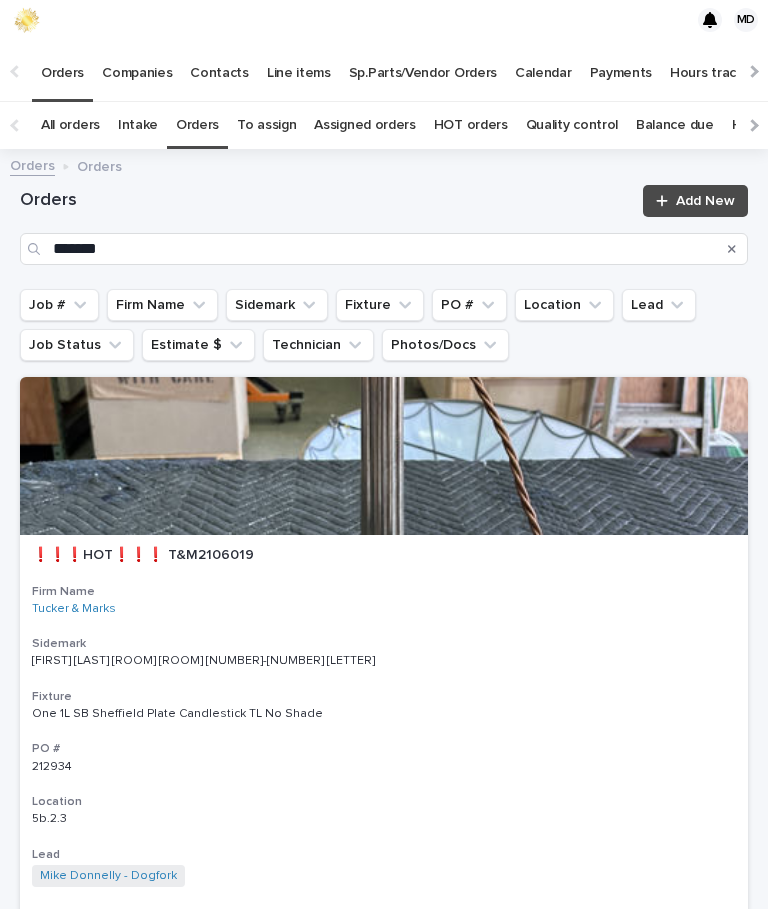 scroll, scrollTop: 0, scrollLeft: 0, axis: both 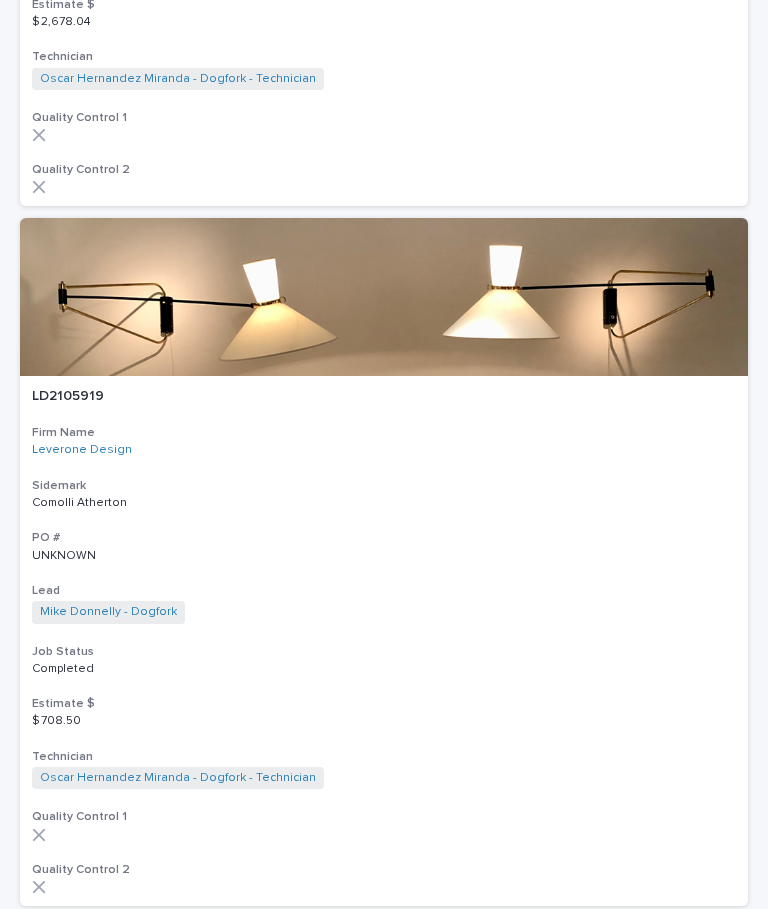 click on "Completed" at bounding box center [384, 667] 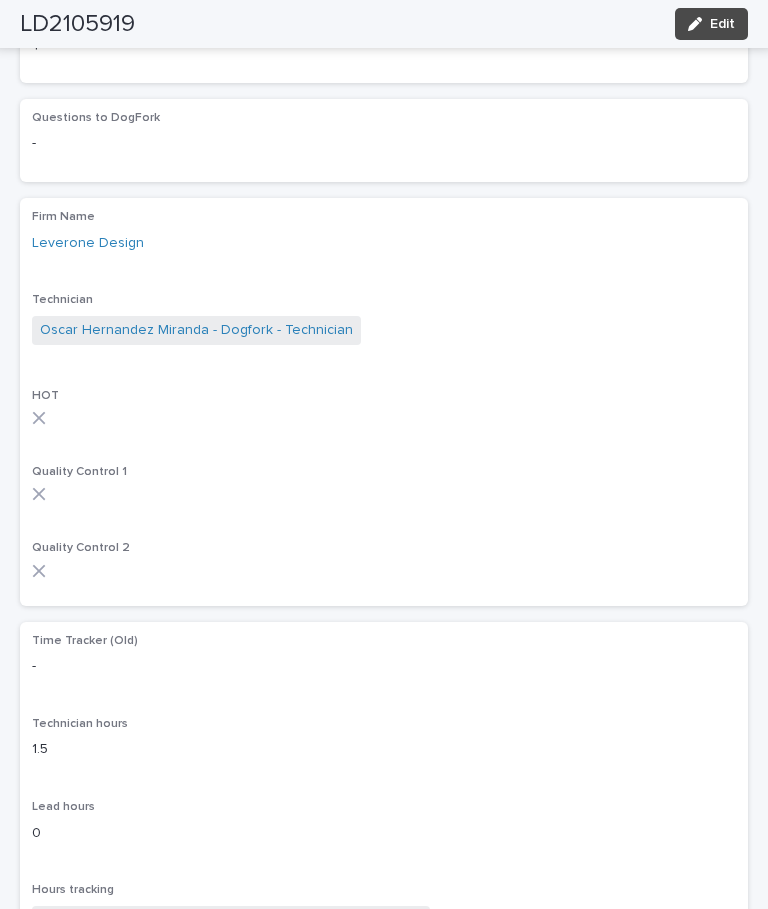 scroll, scrollTop: 3973, scrollLeft: 0, axis: vertical 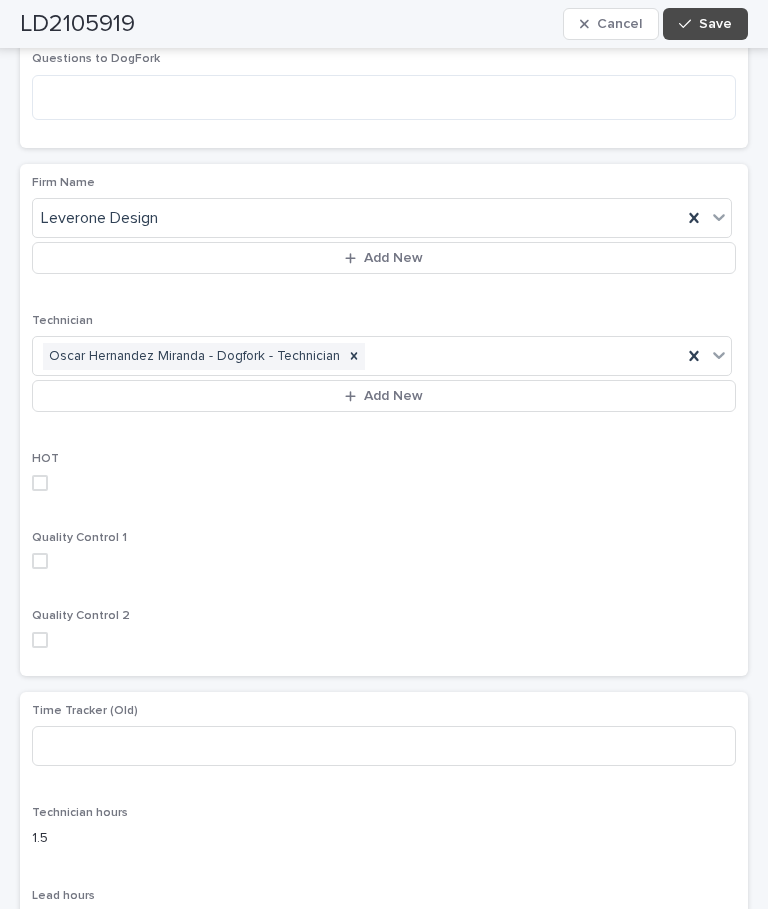click at bounding box center (40, 561) 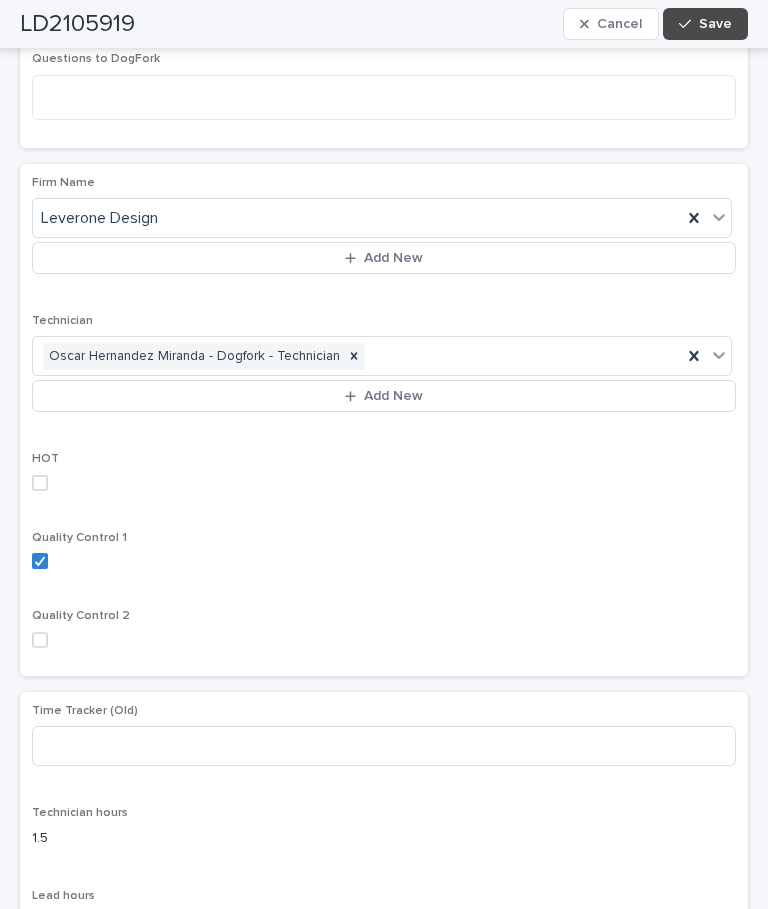 click at bounding box center [40, 640] 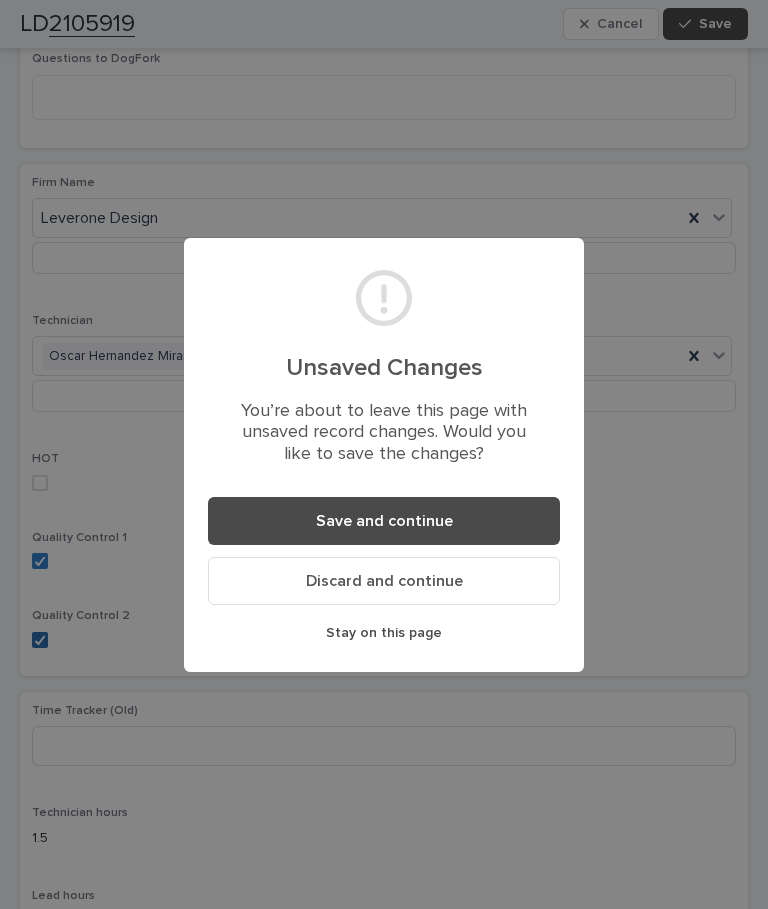 click on "Save and continue" at bounding box center [384, 521] 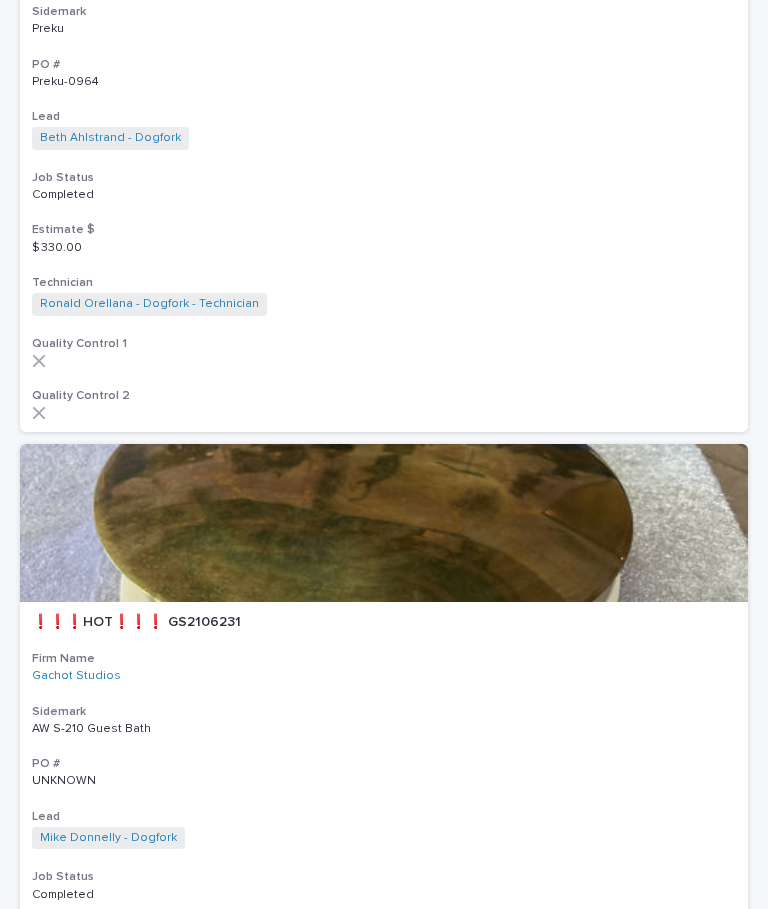 scroll, scrollTop: 15483, scrollLeft: 0, axis: vertical 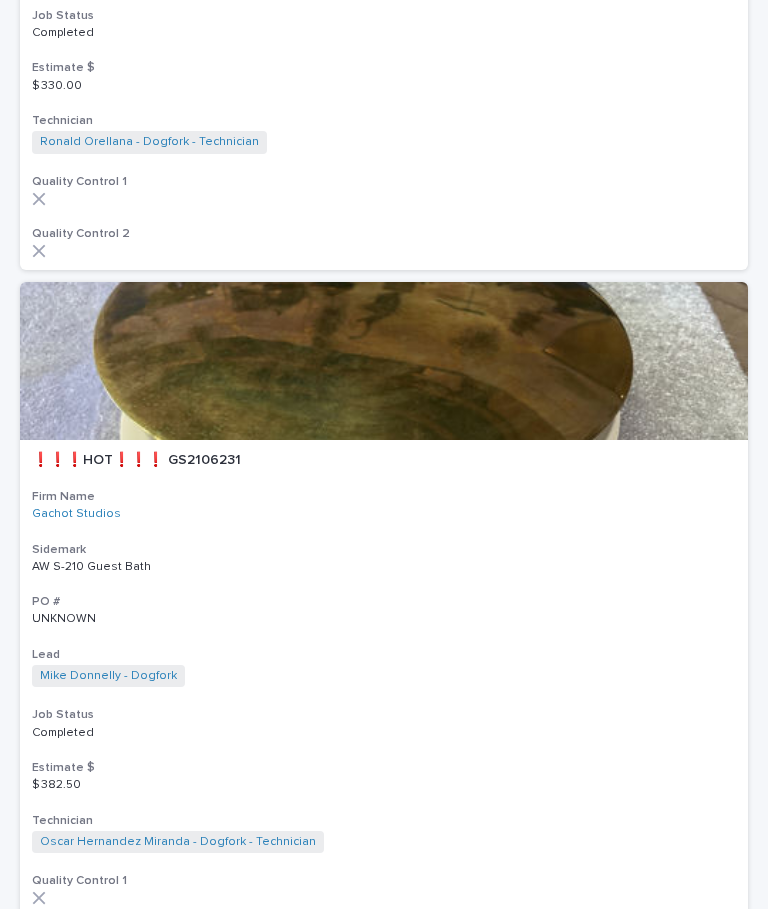 click on "❗❗❗HOT❗❗❗ [JOB_ID] Firm Name [BRAND] Sidemark AW S-210 [ROOM] PO # UNKNOWN Lead [FIRST] [LAST] - [BRAND] + 0 Job Status Completed Estimate $ $ 382.50 Technician [FIRST] [LAST] - [BRAND] - Technician + 0 Quality Control 1 Quality Control 2" at bounding box center [384, 704] 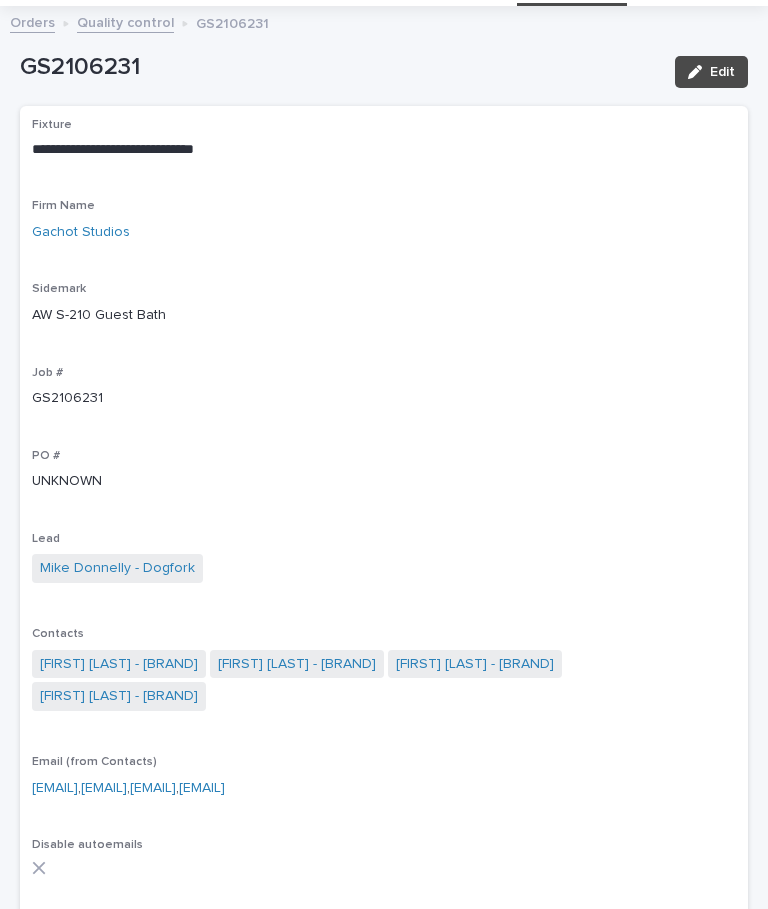 scroll, scrollTop: 139, scrollLeft: 0, axis: vertical 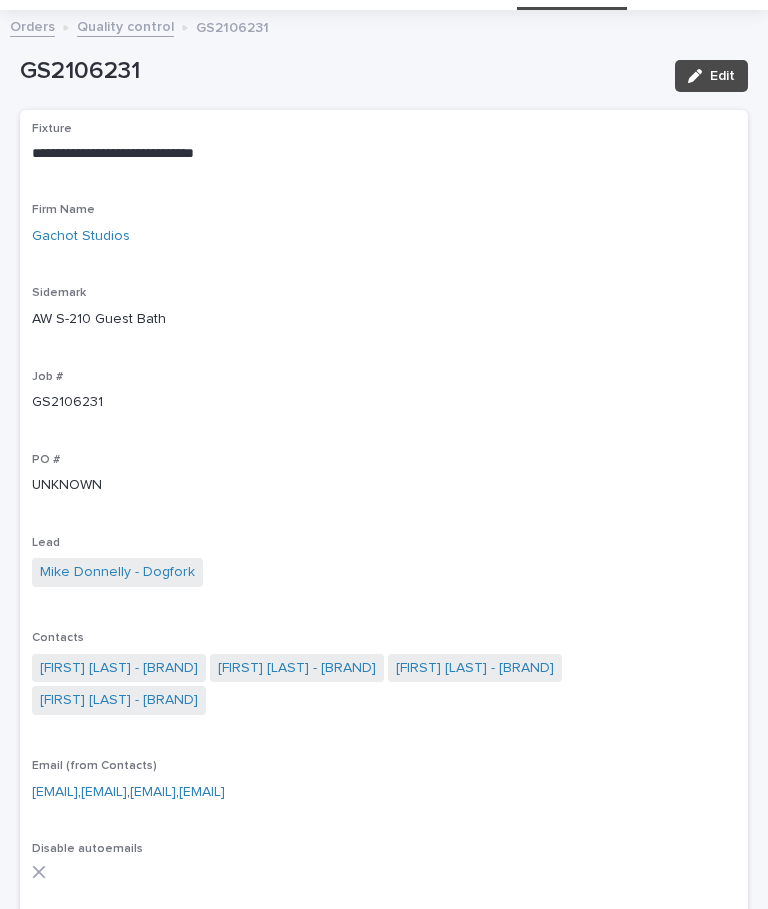 click on "Edit" at bounding box center (711, 76) 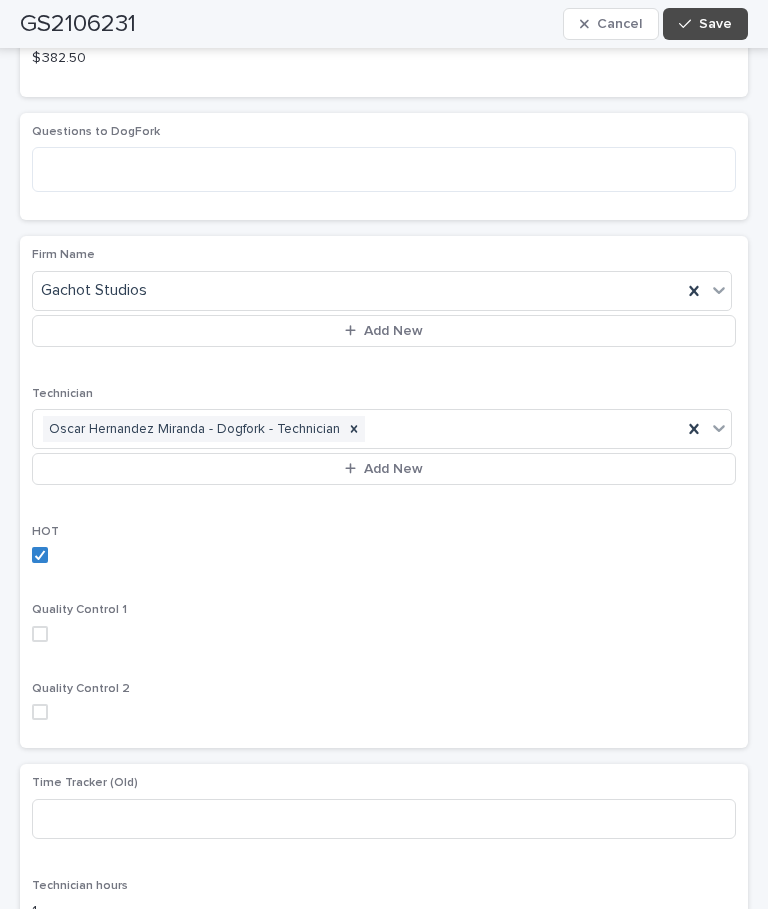 scroll, scrollTop: 4234, scrollLeft: 0, axis: vertical 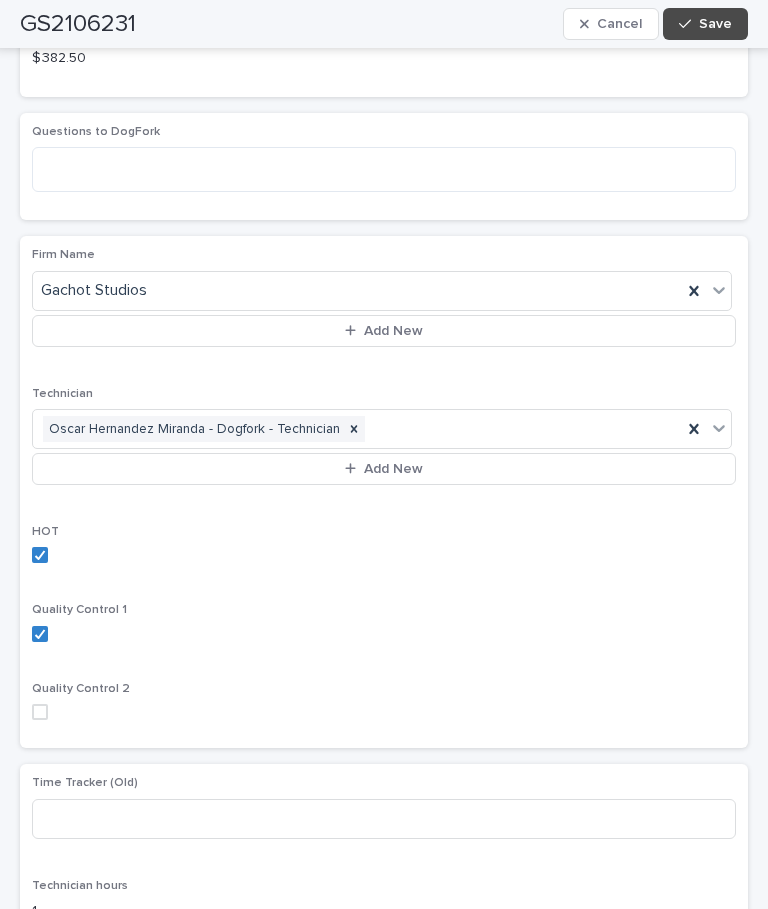 click at bounding box center [384, 712] 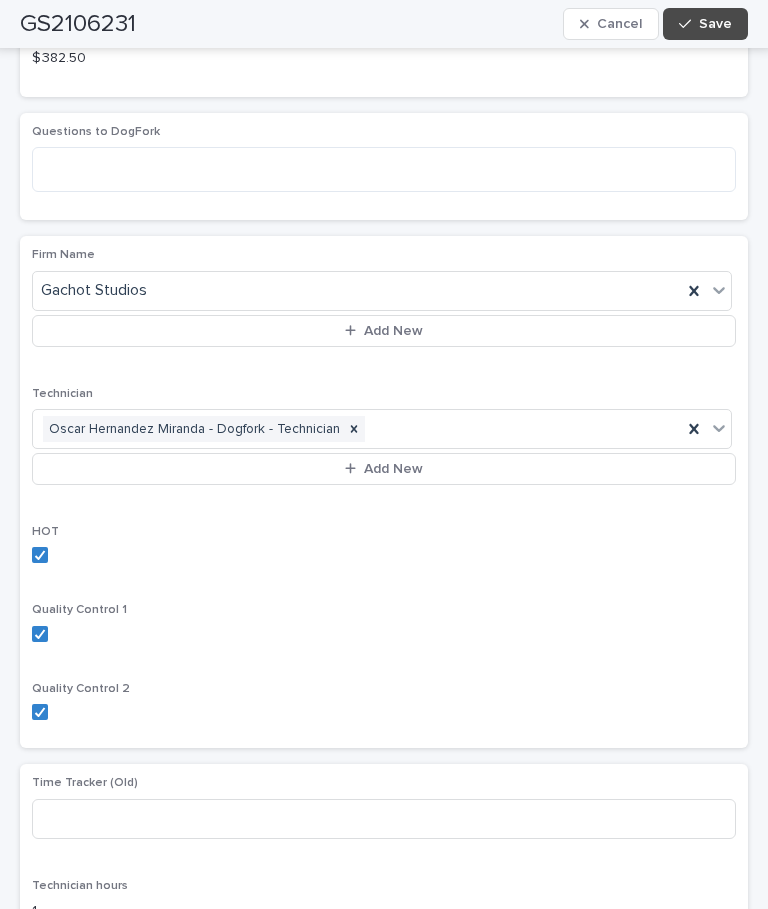 click on "Save" at bounding box center (705, 24) 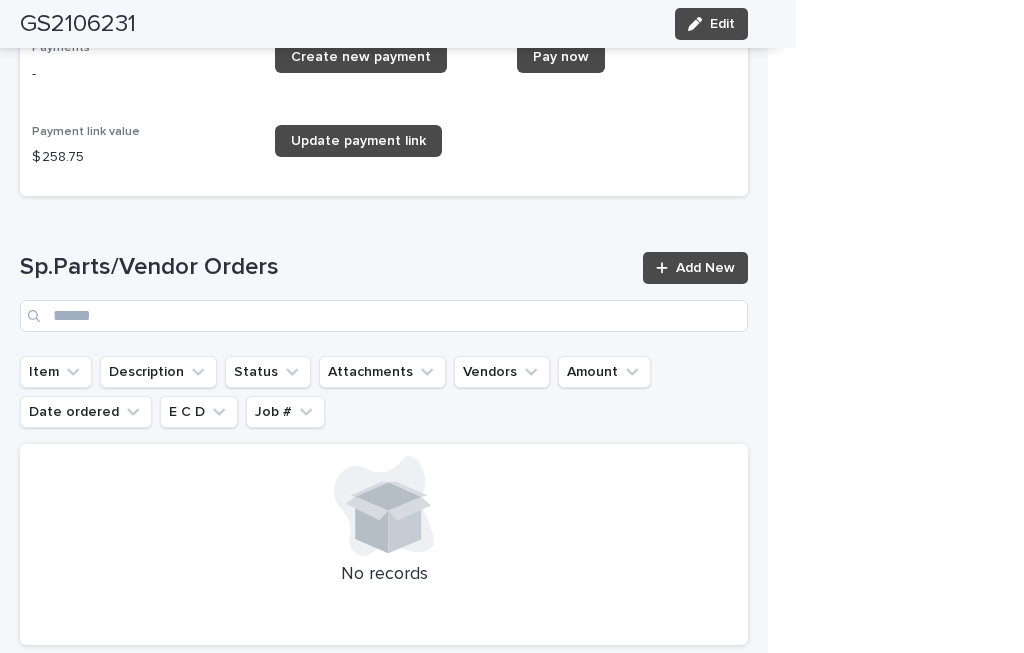 scroll, scrollTop: 2834, scrollLeft: 0, axis: vertical 